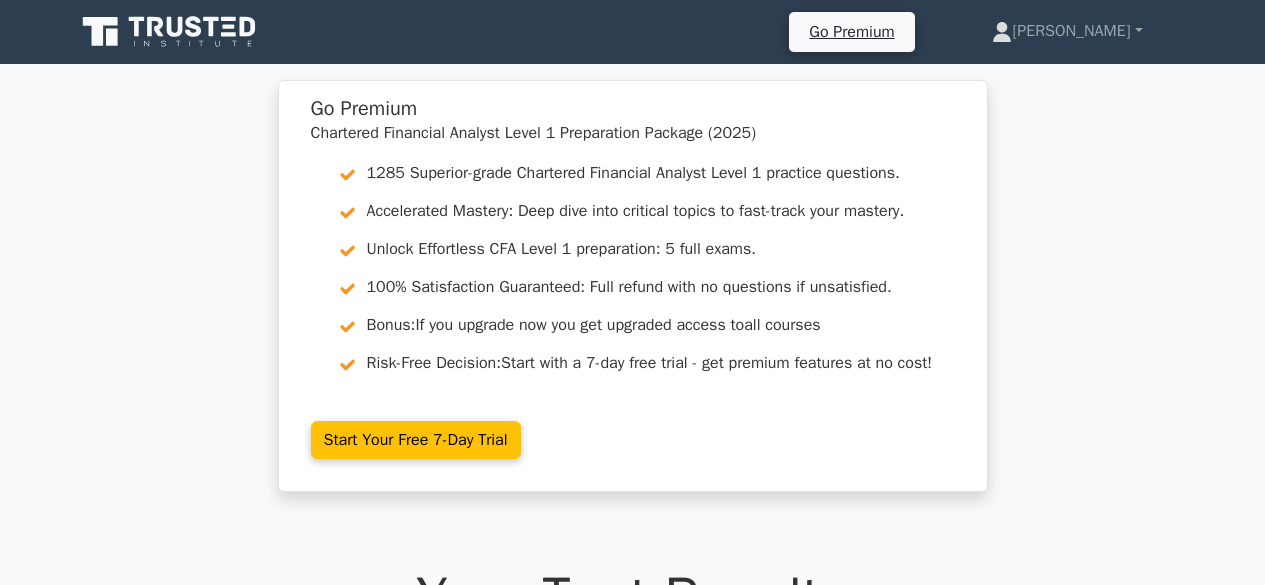 scroll, scrollTop: 680, scrollLeft: 0, axis: vertical 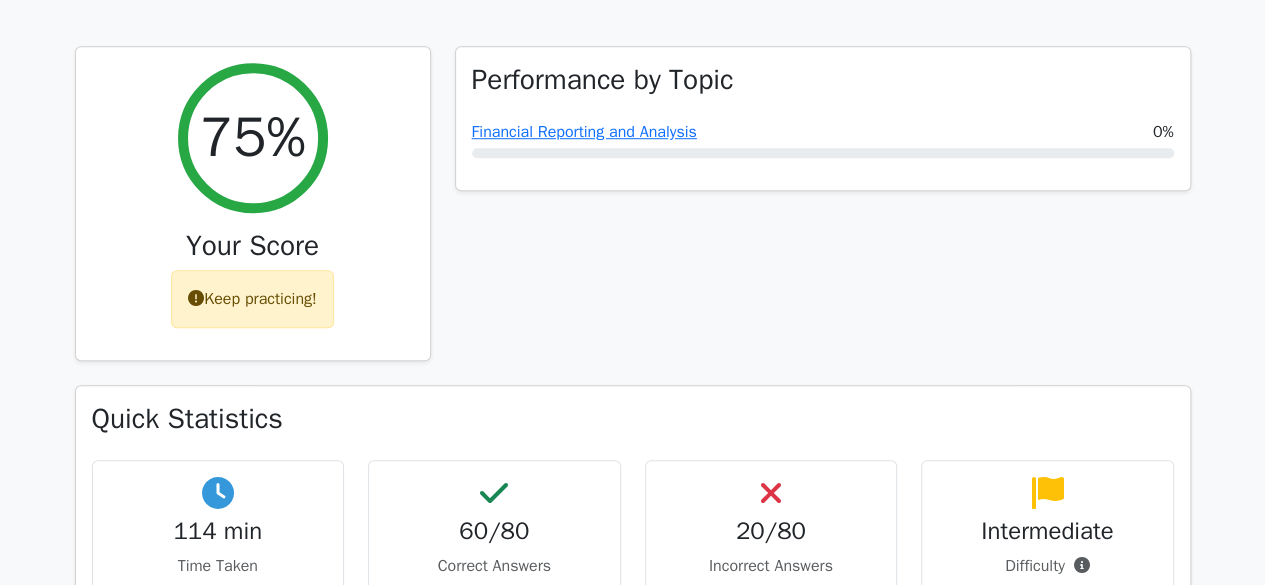 type 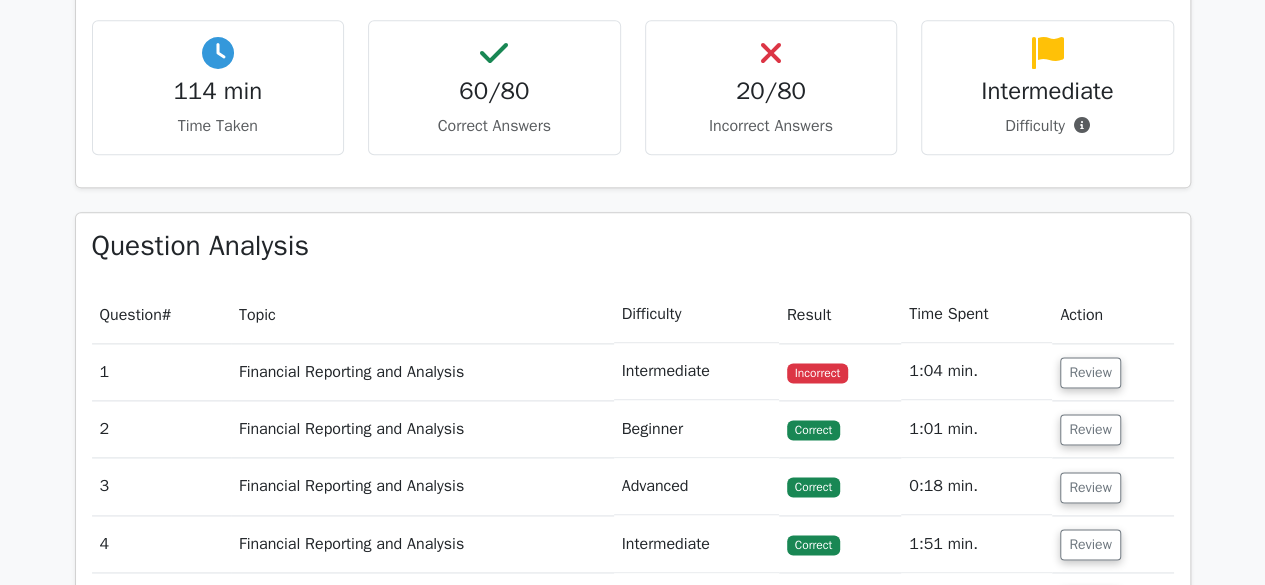 scroll, scrollTop: 1240, scrollLeft: 0, axis: vertical 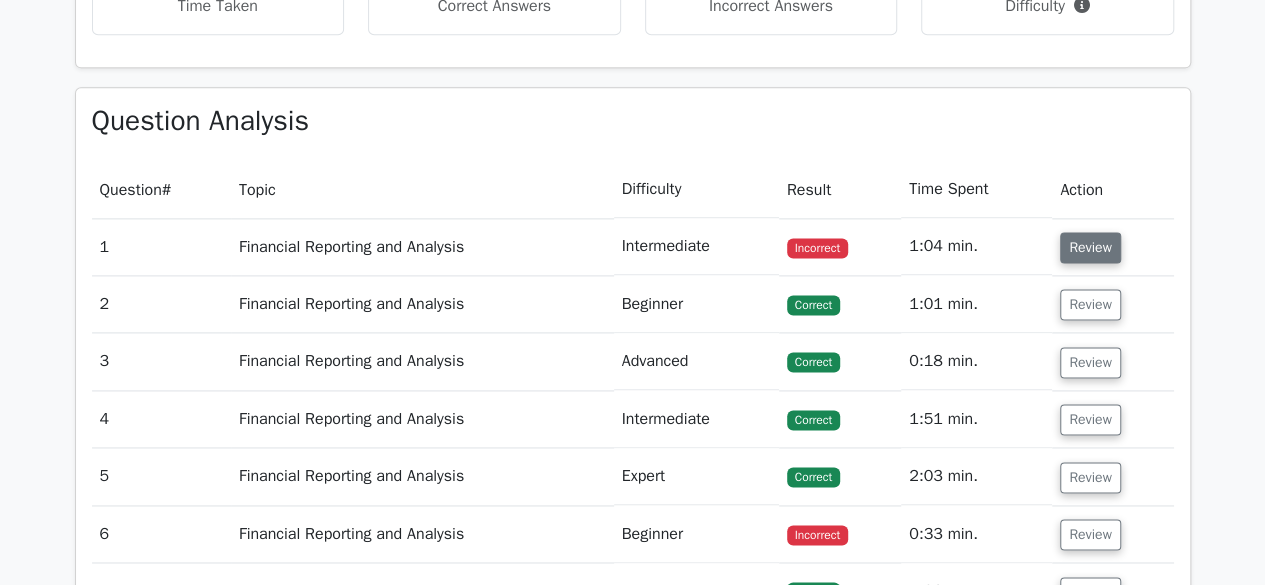click on "Review" at bounding box center (1090, 247) 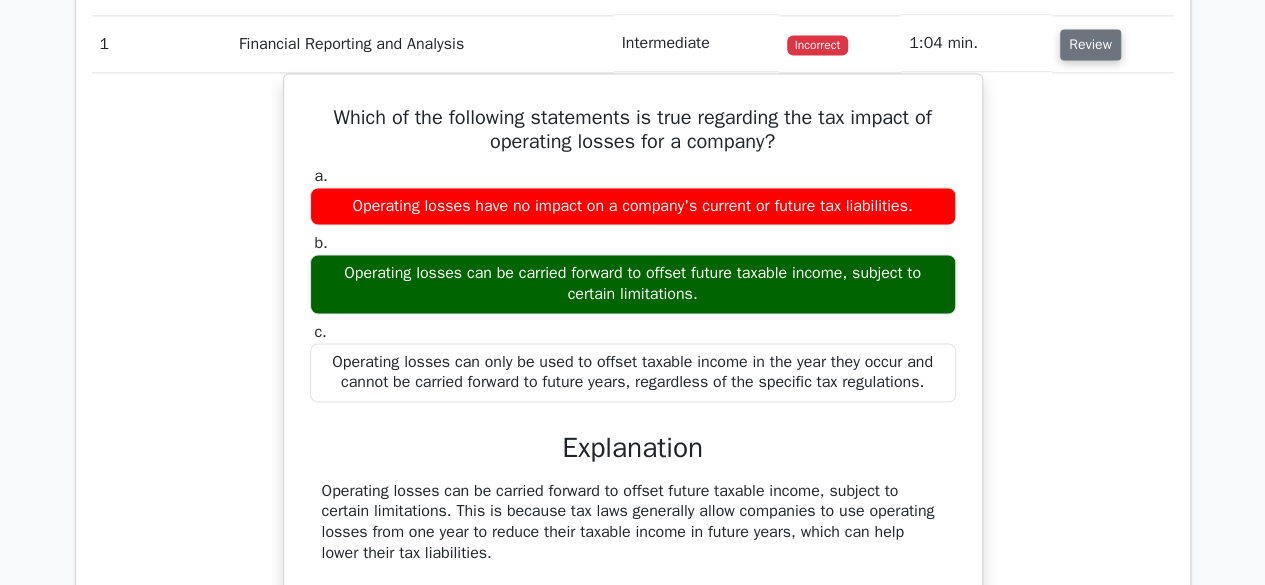 scroll, scrollTop: 1440, scrollLeft: 0, axis: vertical 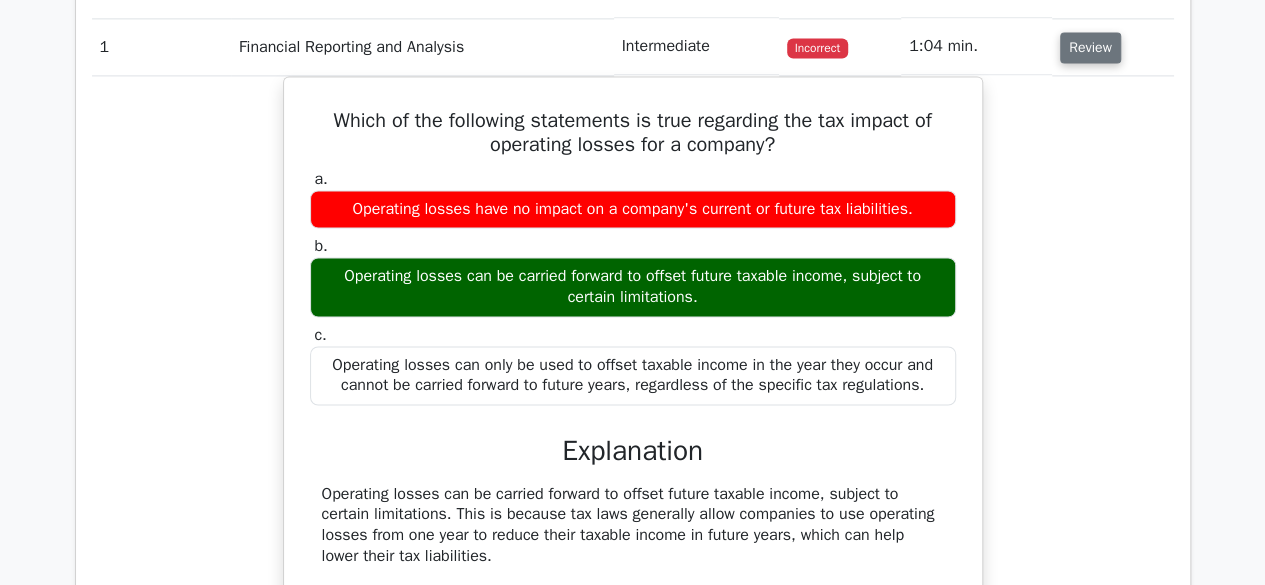 click on "Review" at bounding box center [1090, 47] 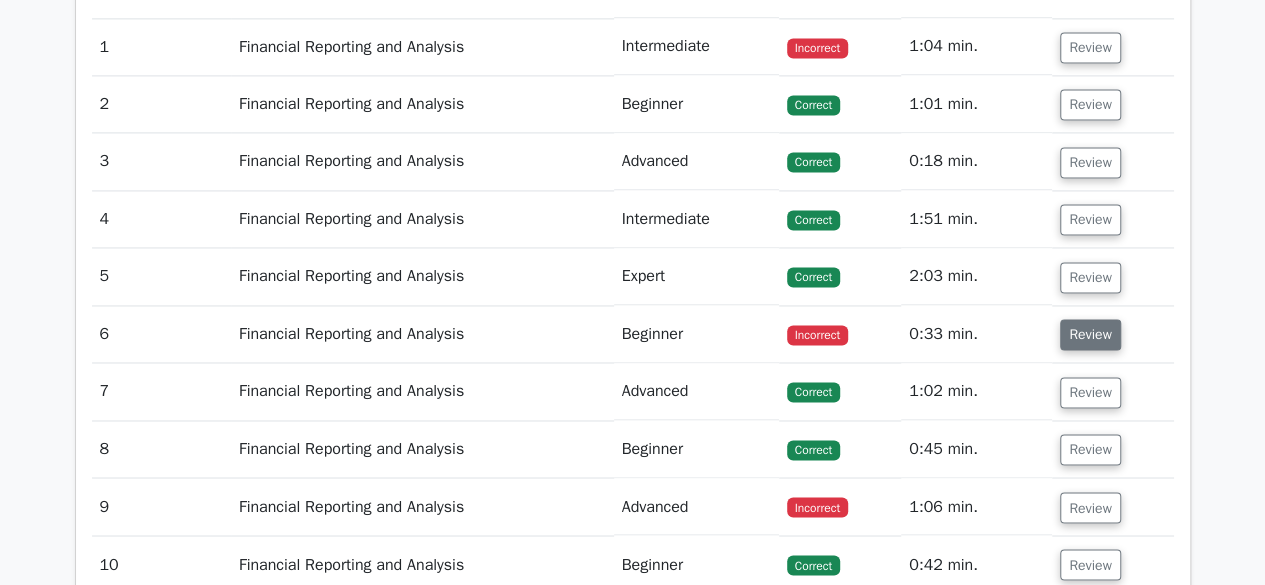 click on "Review" at bounding box center (1090, 334) 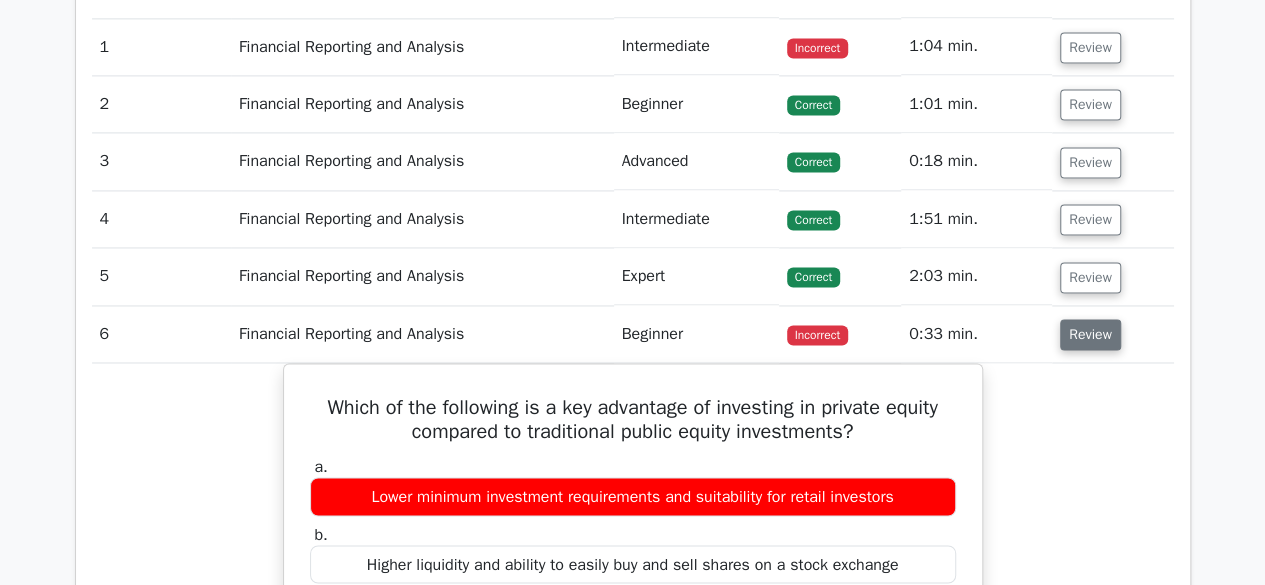 type 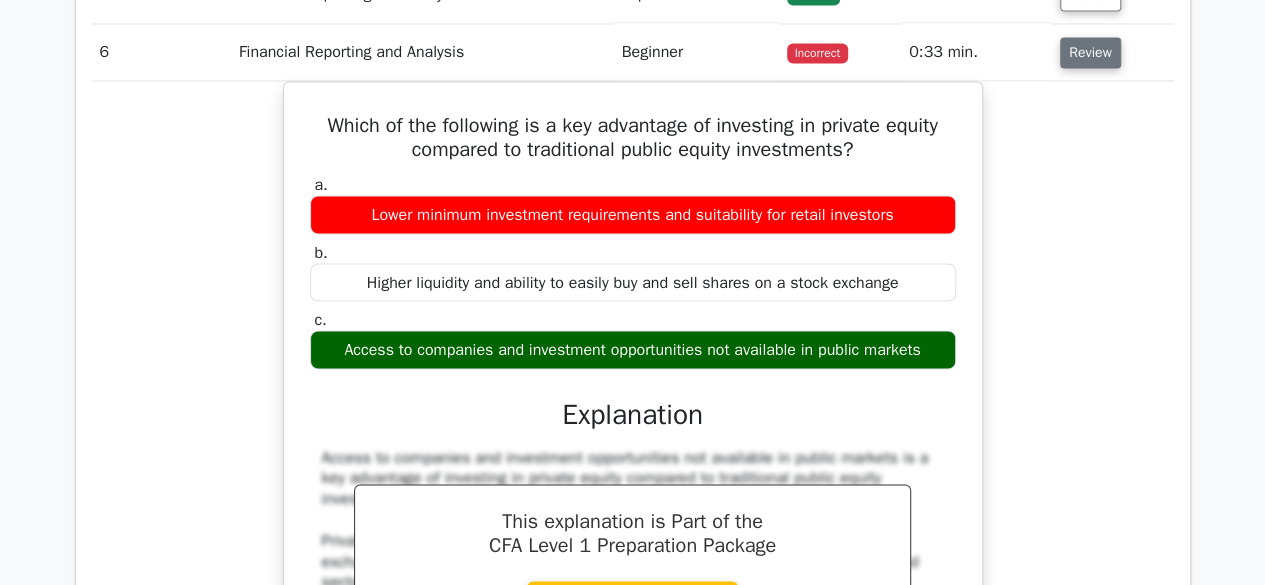 scroll, scrollTop: 1720, scrollLeft: 0, axis: vertical 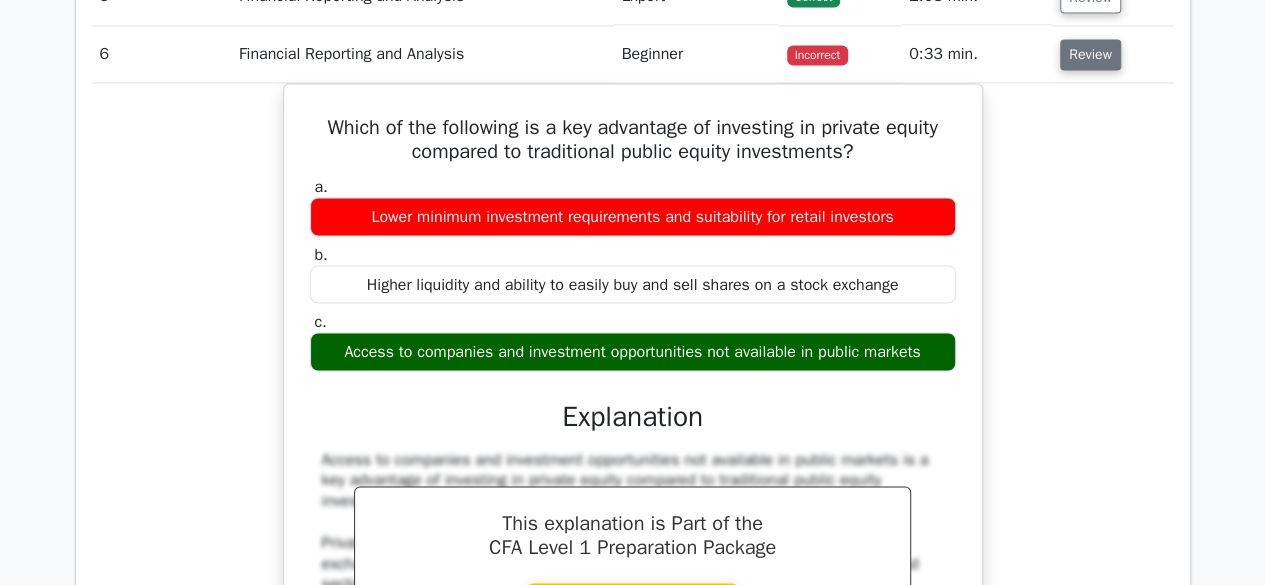 click on "Review" at bounding box center (1090, 54) 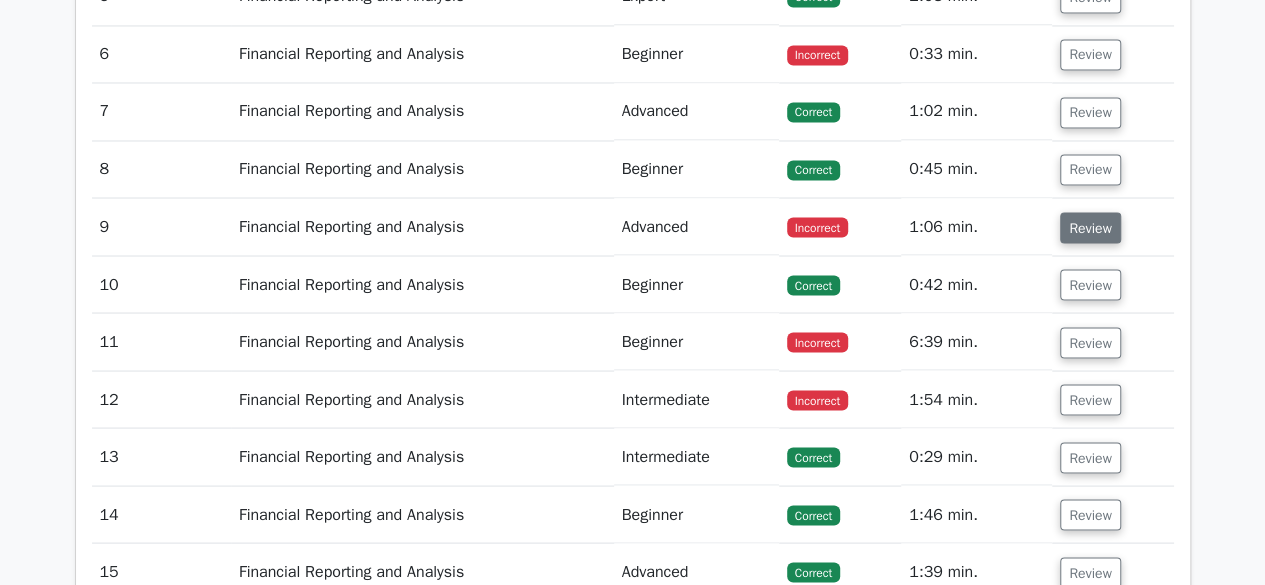 click on "Review" at bounding box center (1090, 227) 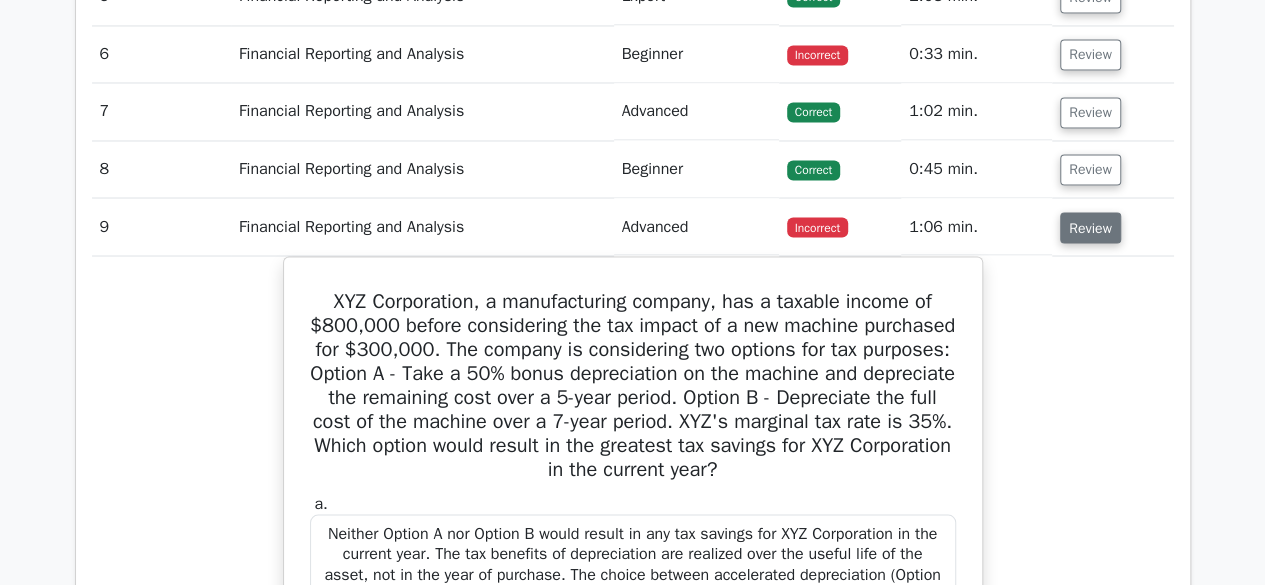 type 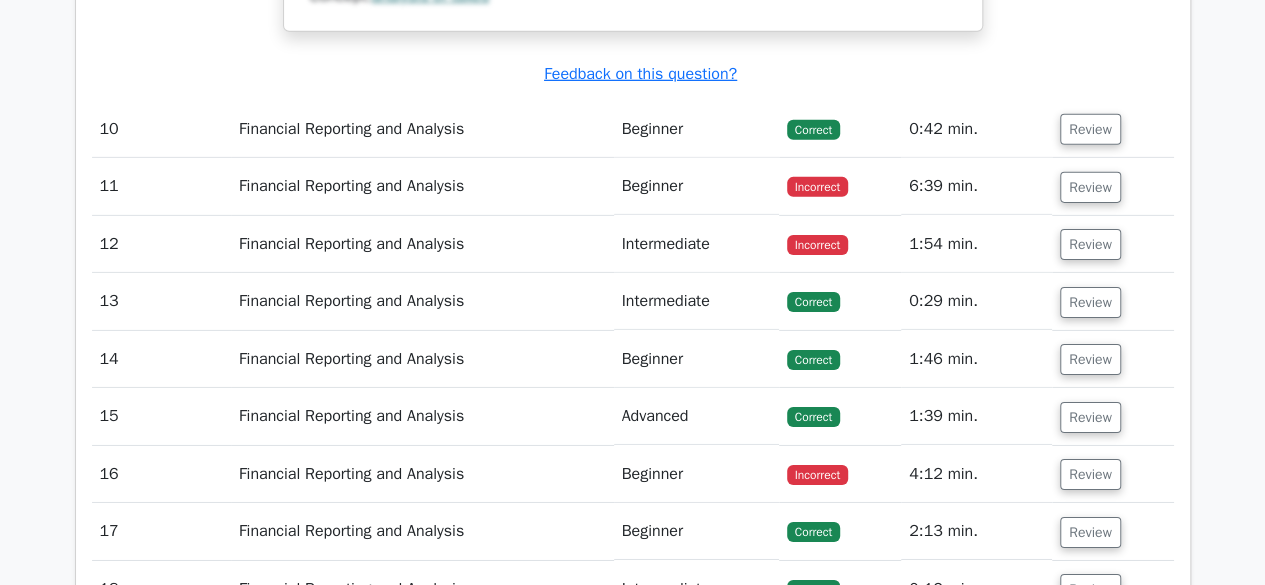 scroll, scrollTop: 3120, scrollLeft: 0, axis: vertical 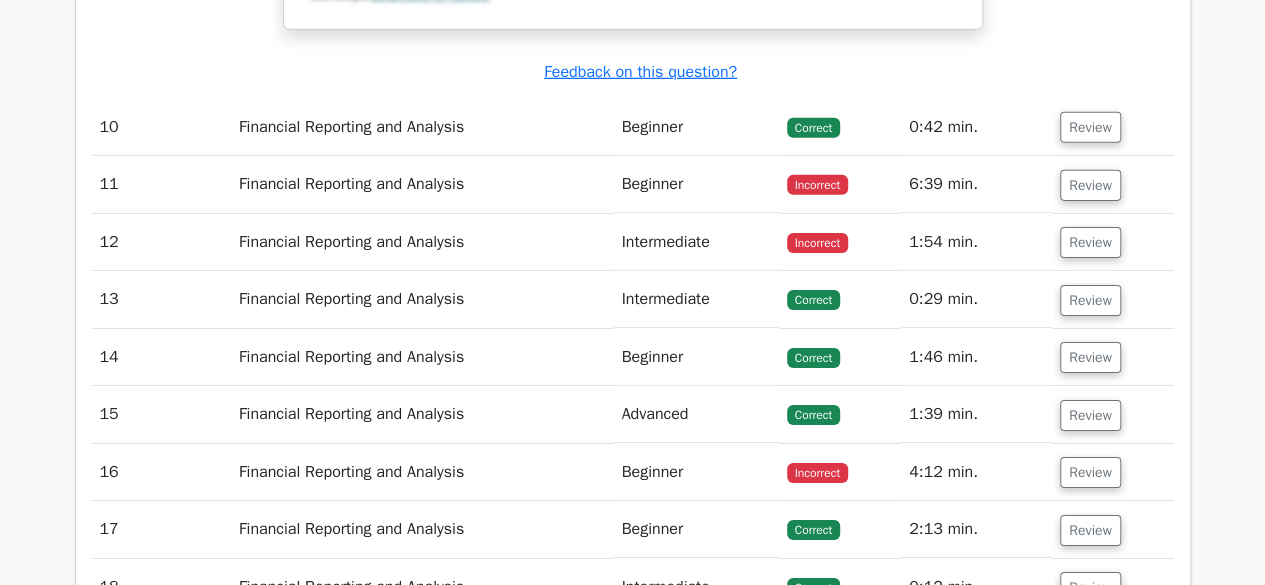 click on "Review" at bounding box center (1090, 185) 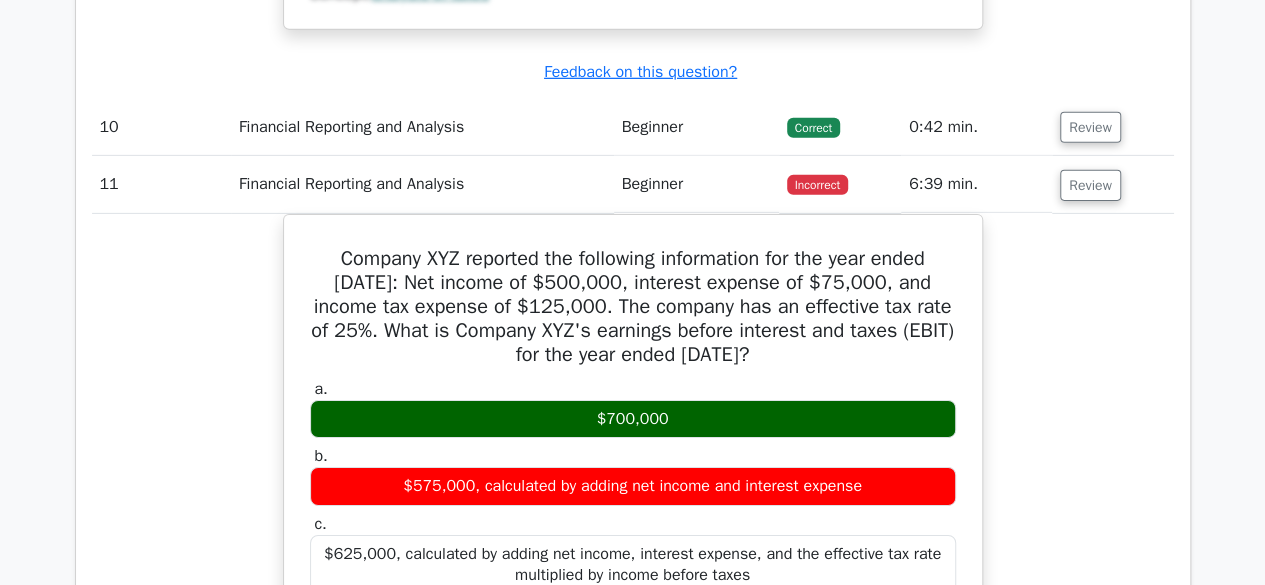 type 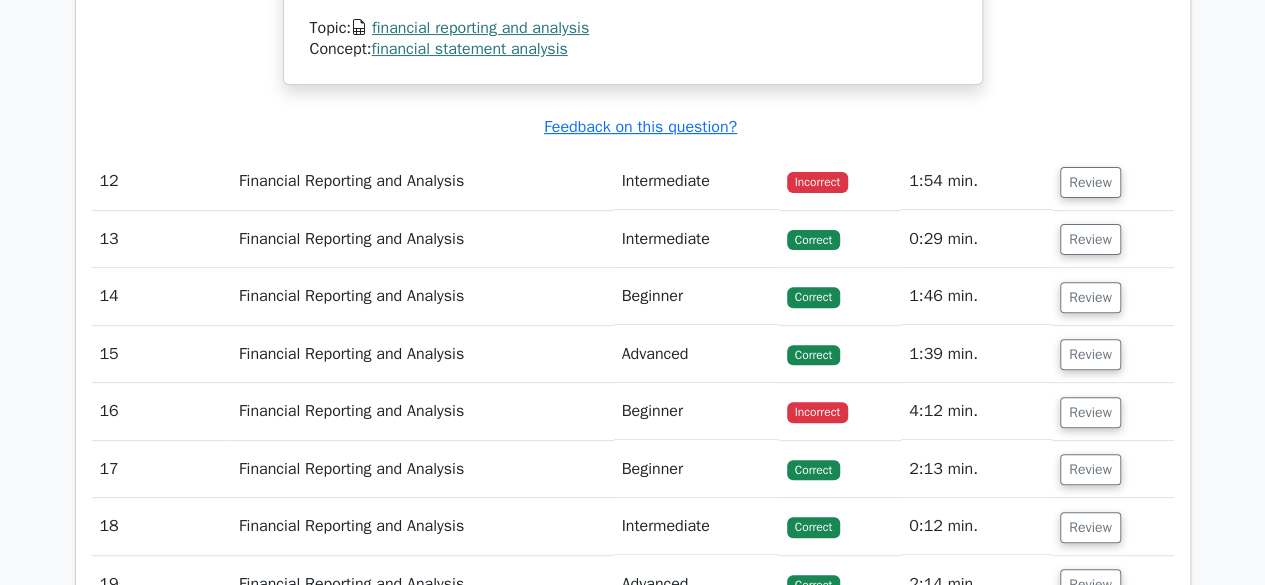 scroll, scrollTop: 4000, scrollLeft: 0, axis: vertical 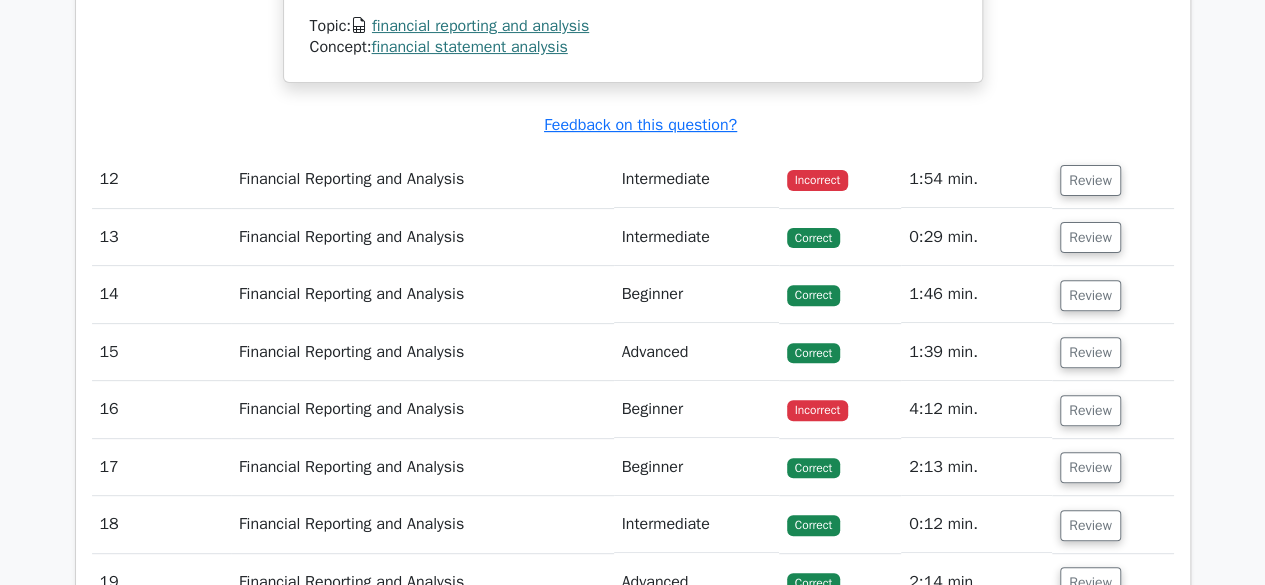 click on "Review" at bounding box center [1112, 179] 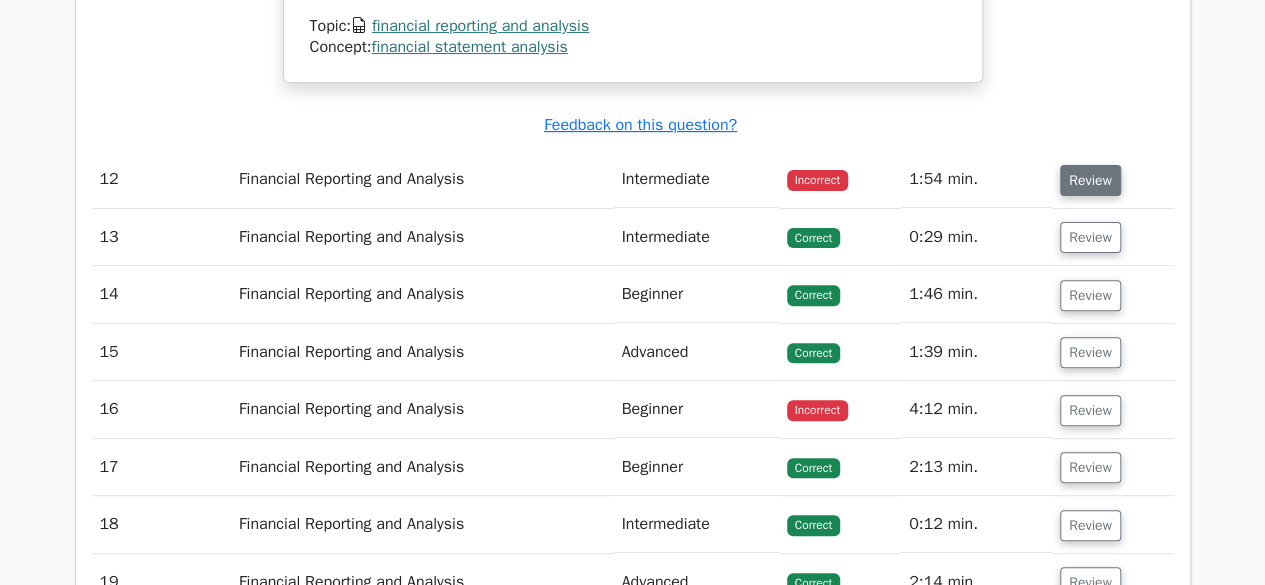 click on "Review" at bounding box center (1090, 180) 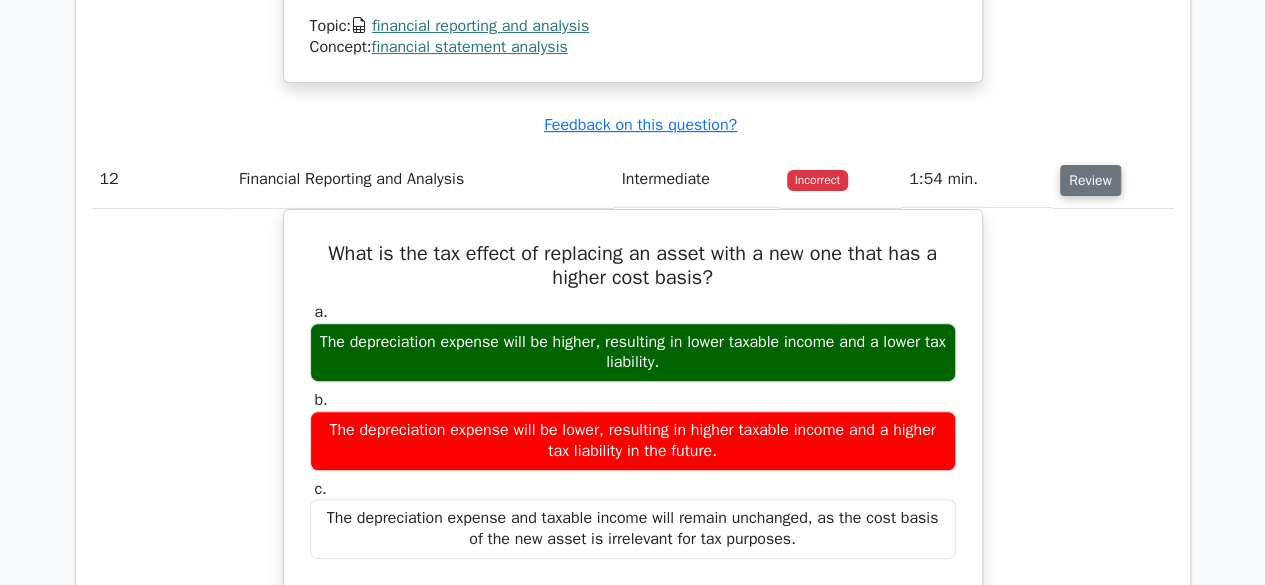 type 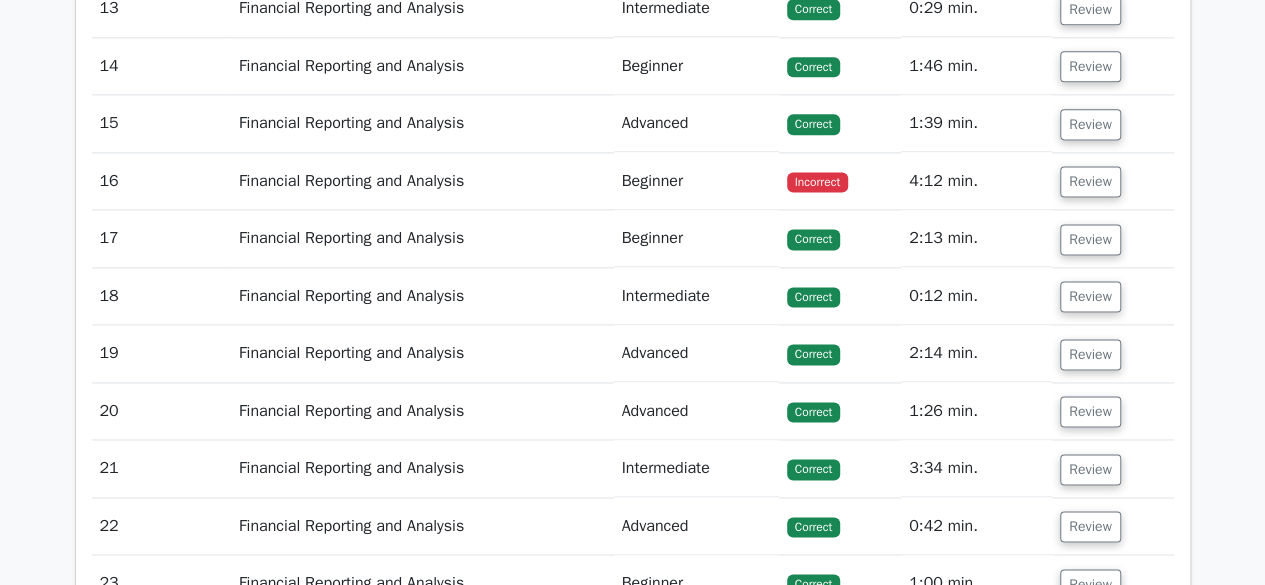 scroll, scrollTop: 5080, scrollLeft: 0, axis: vertical 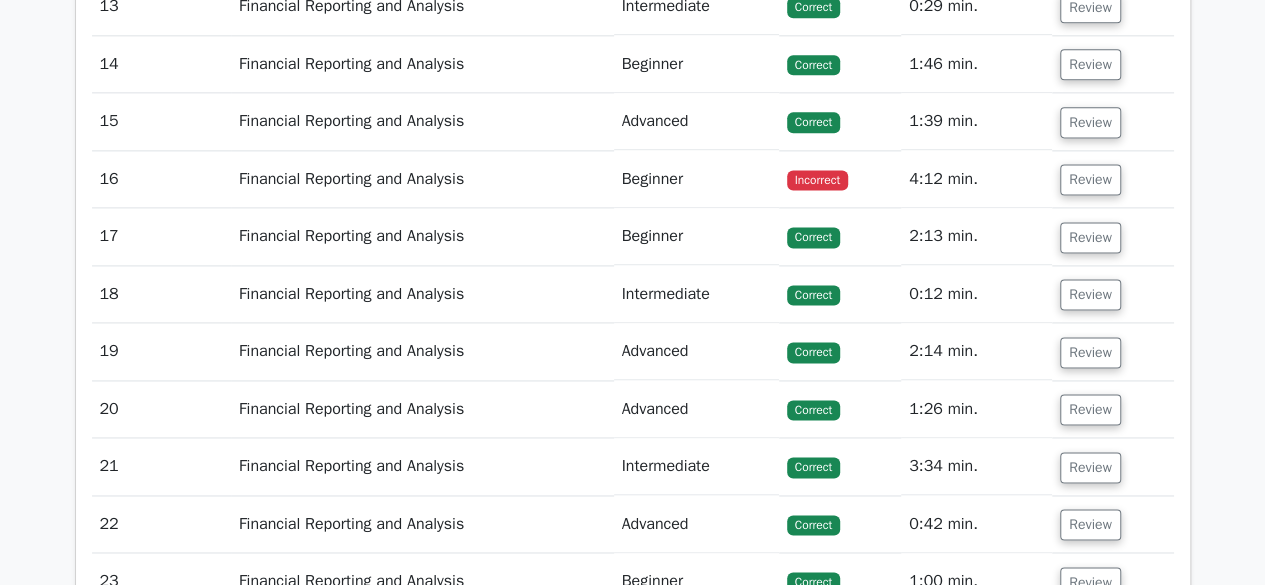 click on "Review" at bounding box center [1090, 179] 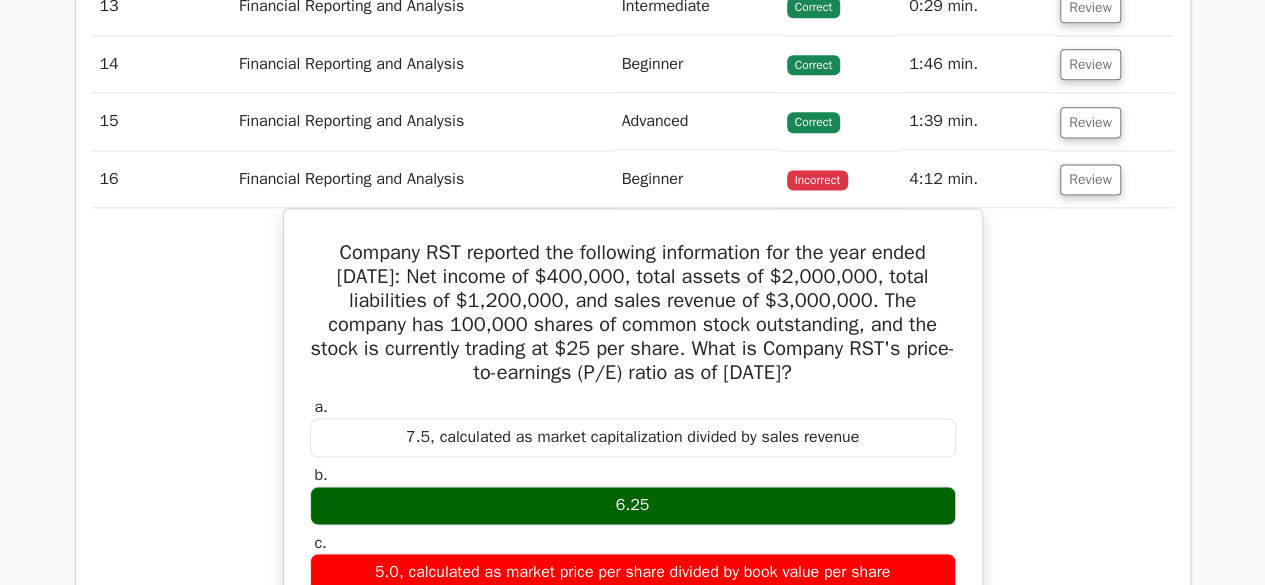 type 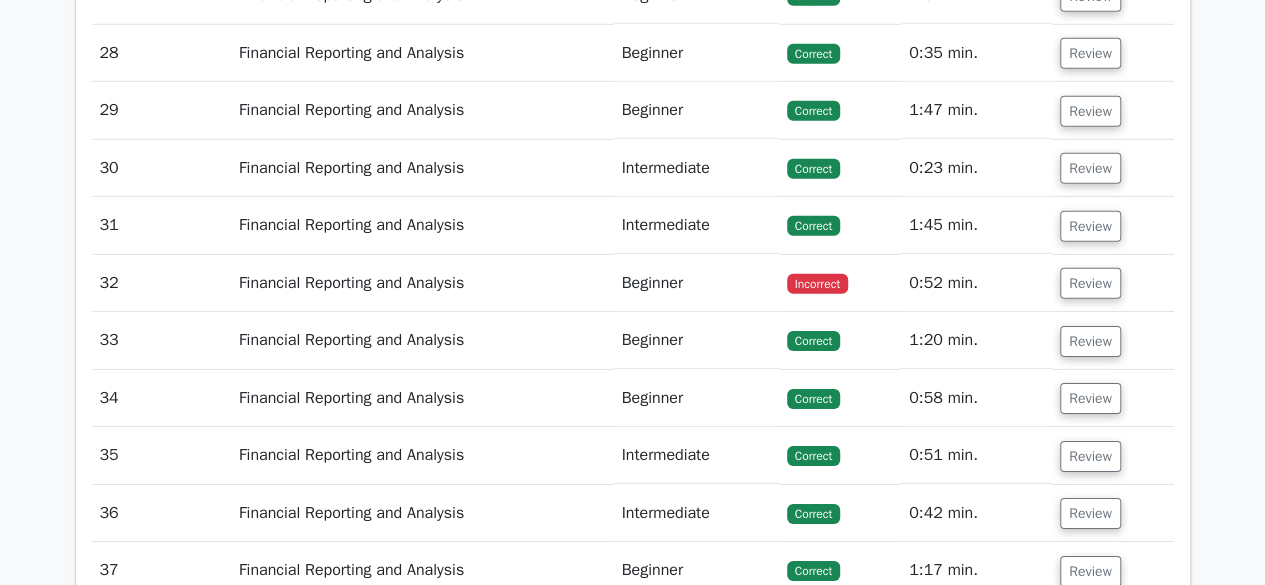 scroll, scrollTop: 6840, scrollLeft: 0, axis: vertical 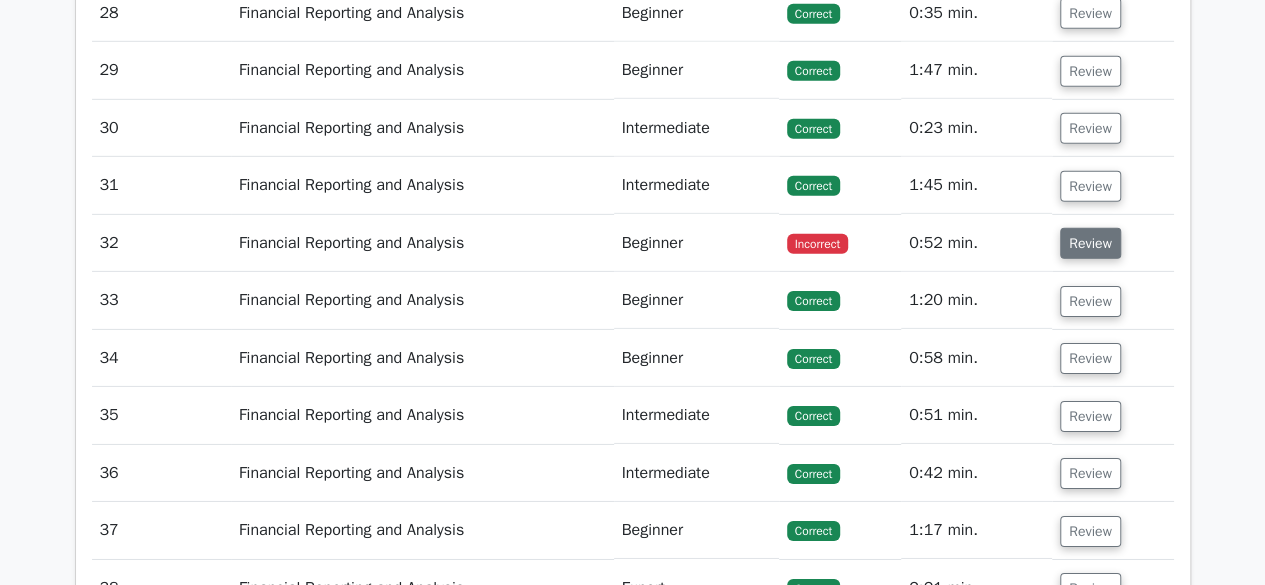 click on "Review" at bounding box center (1090, 243) 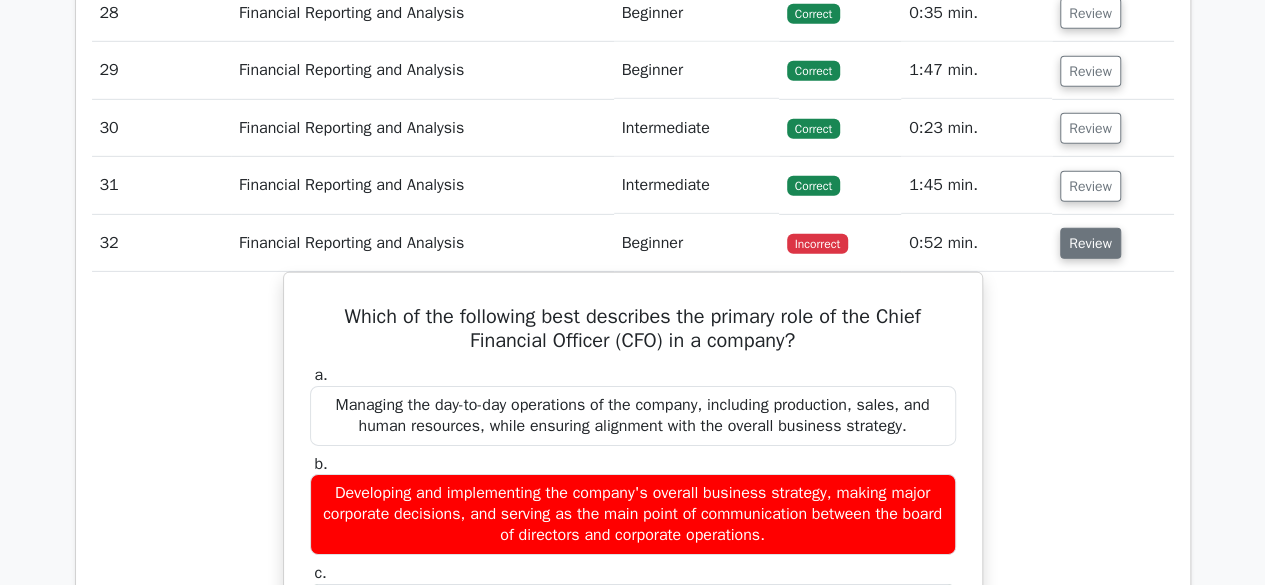 type 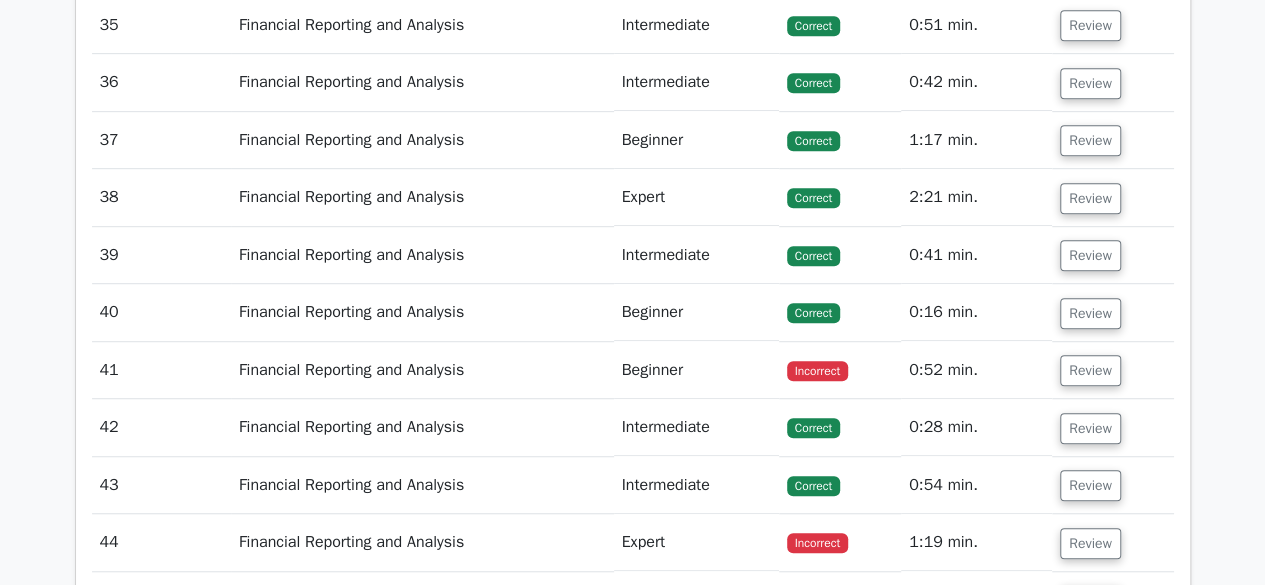 scroll, scrollTop: 8160, scrollLeft: 0, axis: vertical 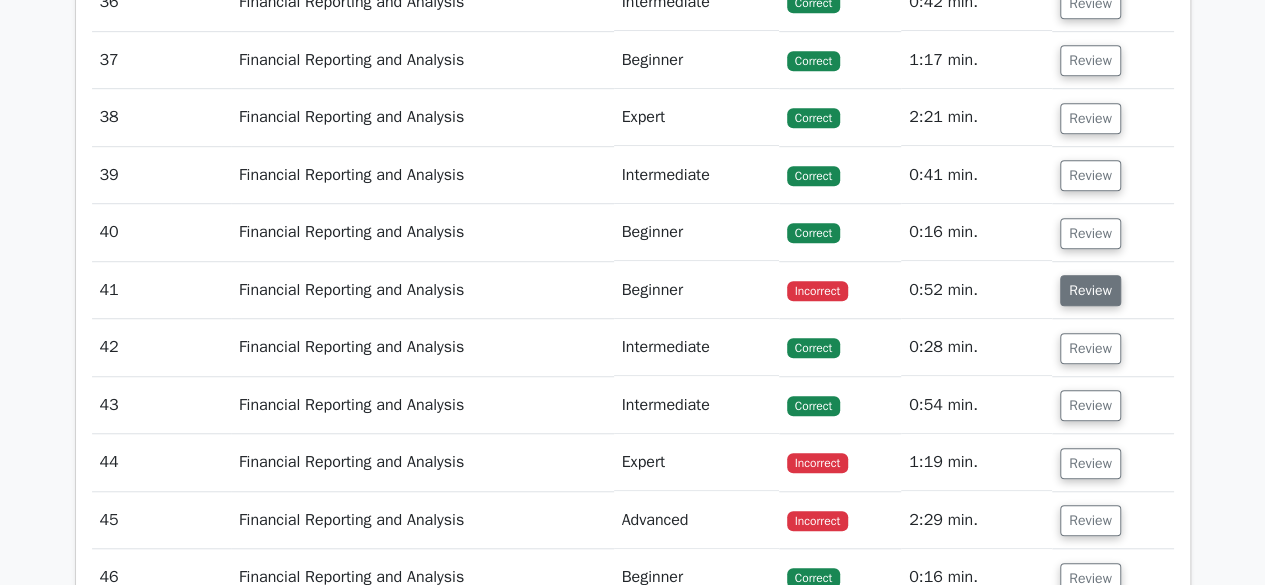 click on "Review" at bounding box center [1090, 290] 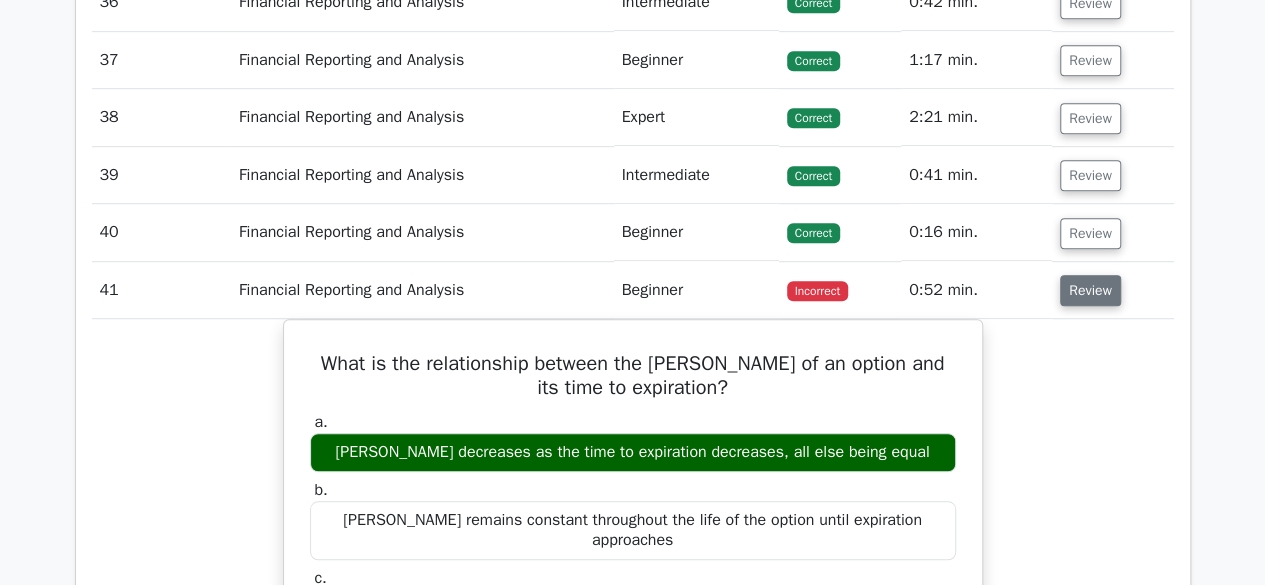 type 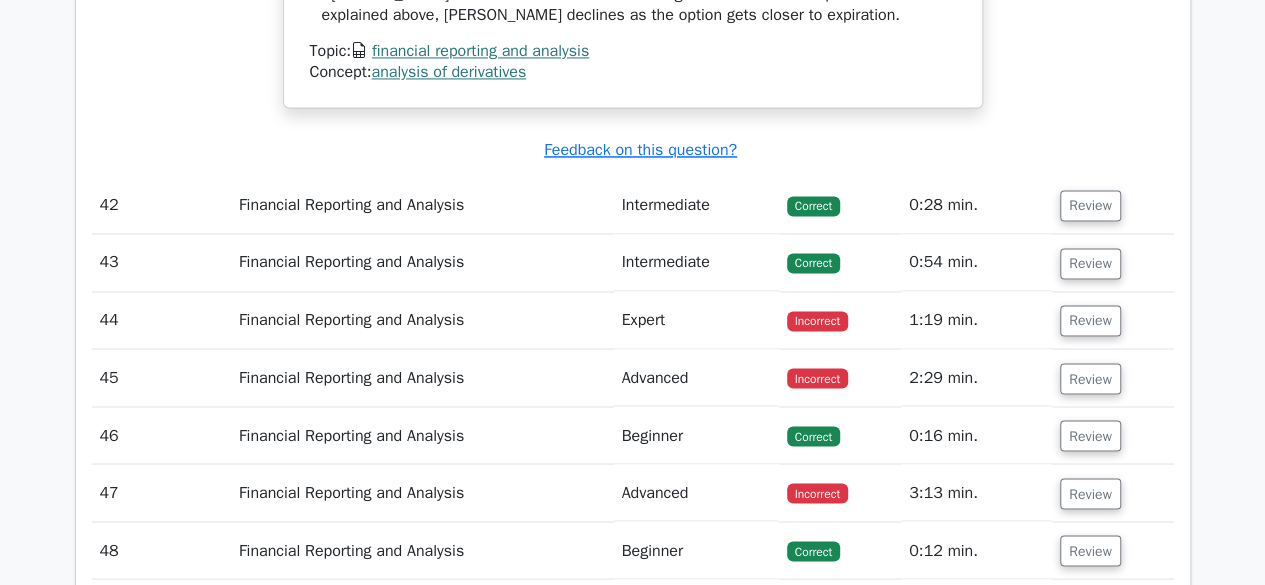 scroll, scrollTop: 9160, scrollLeft: 0, axis: vertical 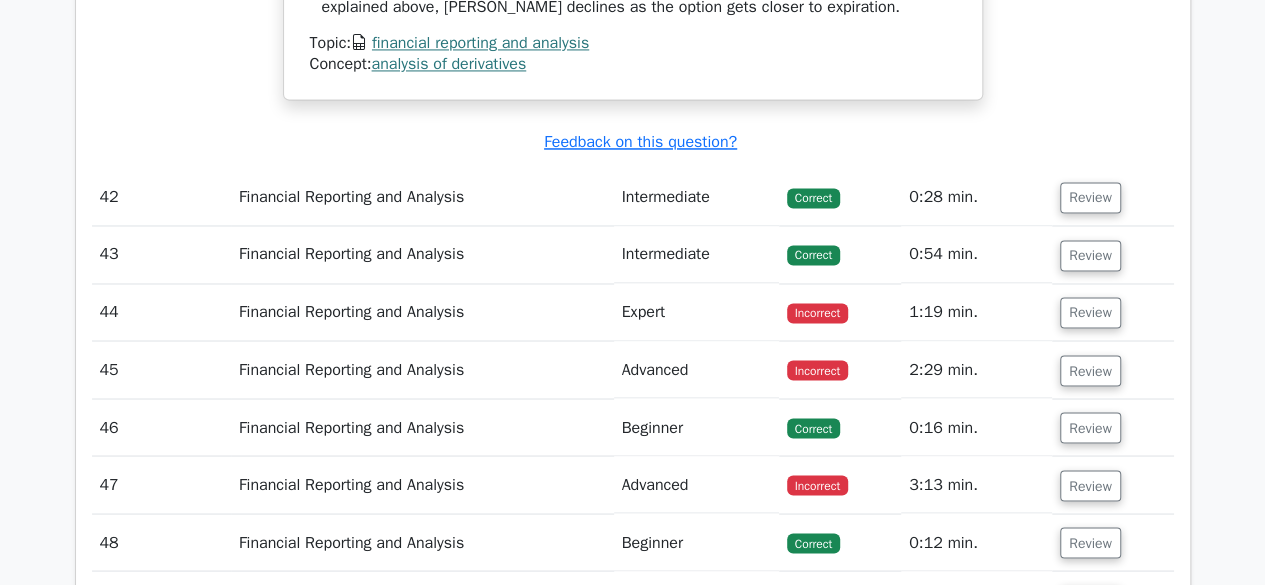 click on "Review" at bounding box center (1090, 312) 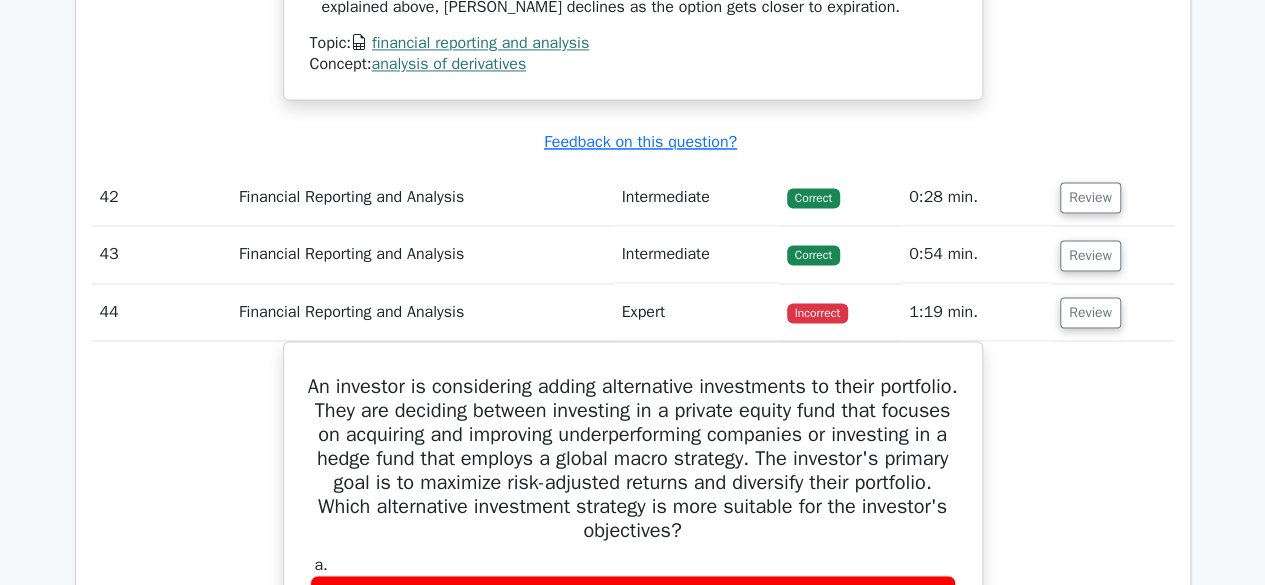 type 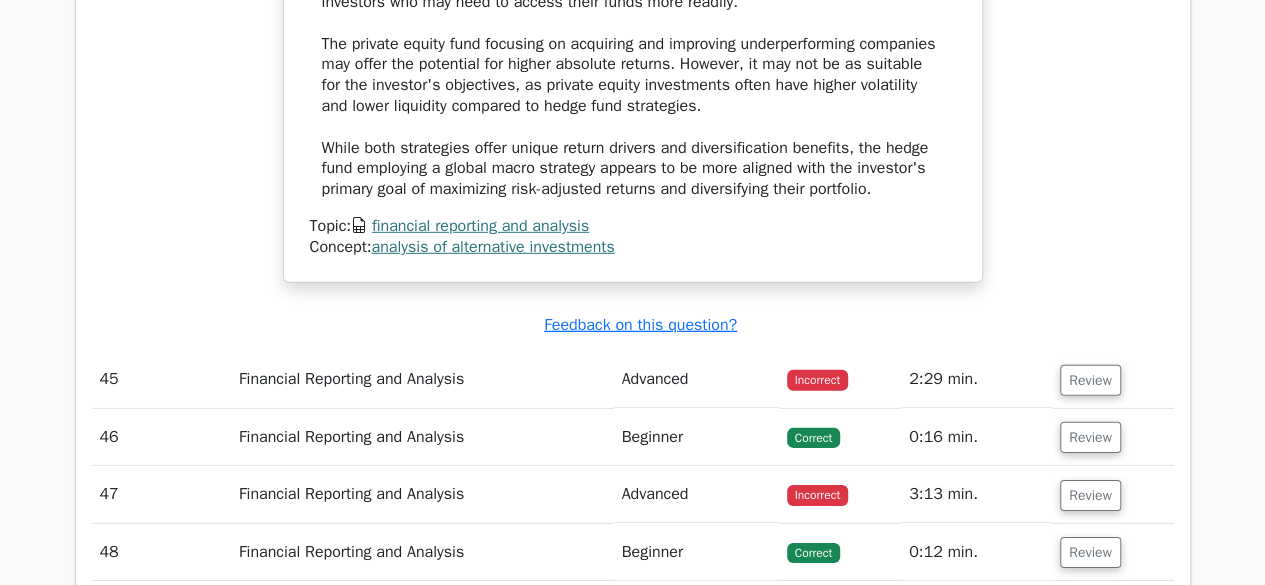 scroll, scrollTop: 10560, scrollLeft: 0, axis: vertical 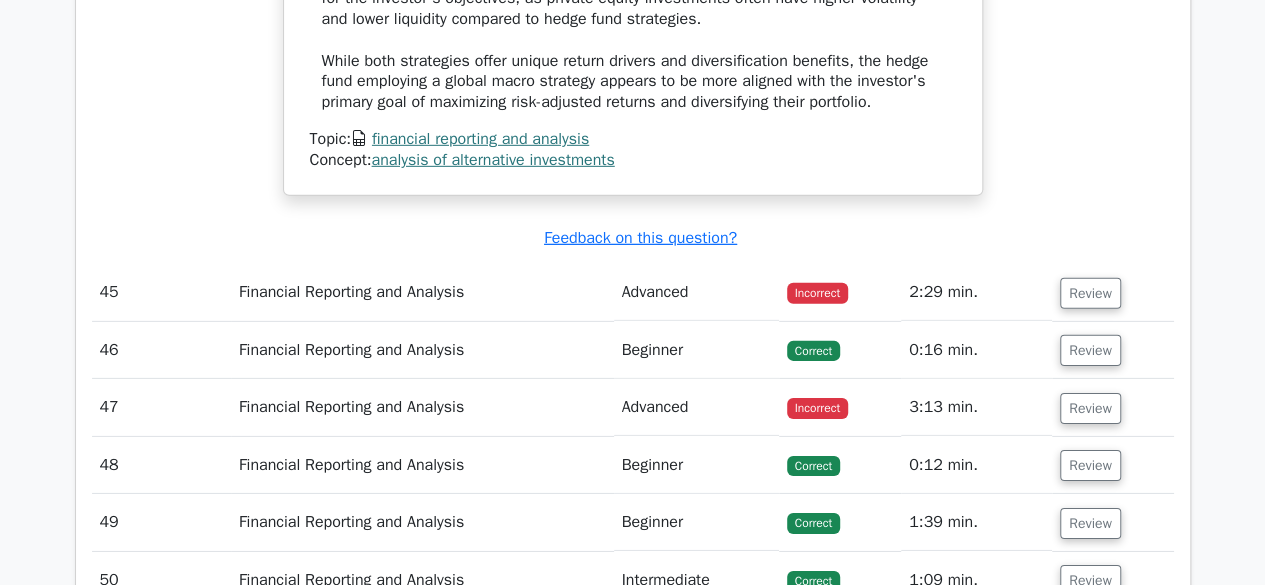 click on "Review" at bounding box center (1090, 293) 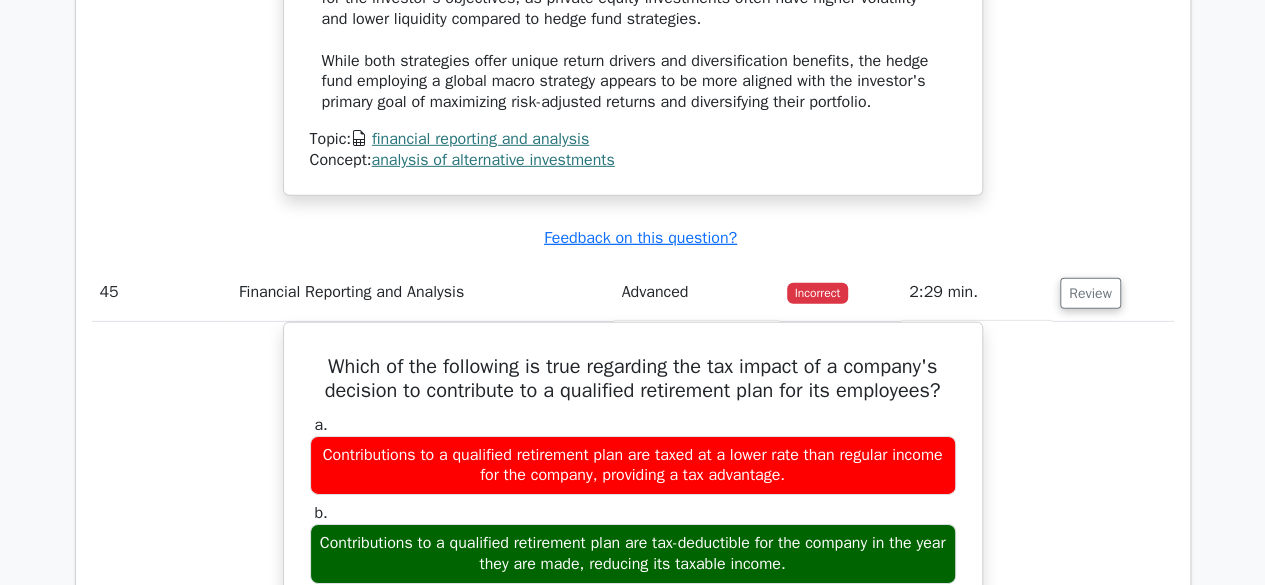 type 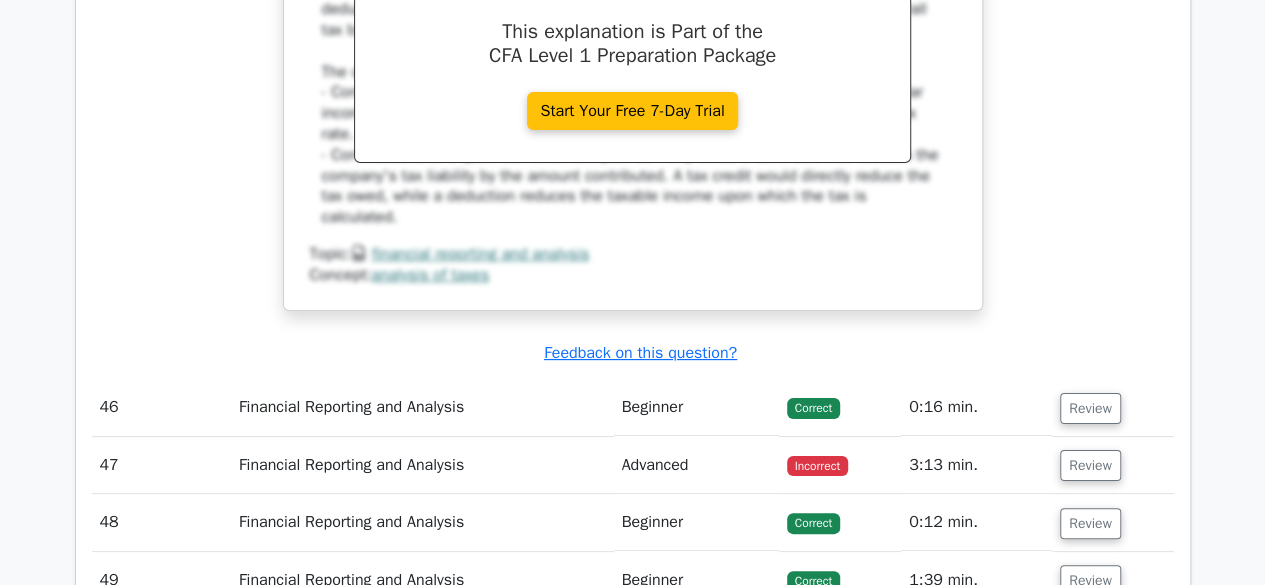 scroll, scrollTop: 11520, scrollLeft: 0, axis: vertical 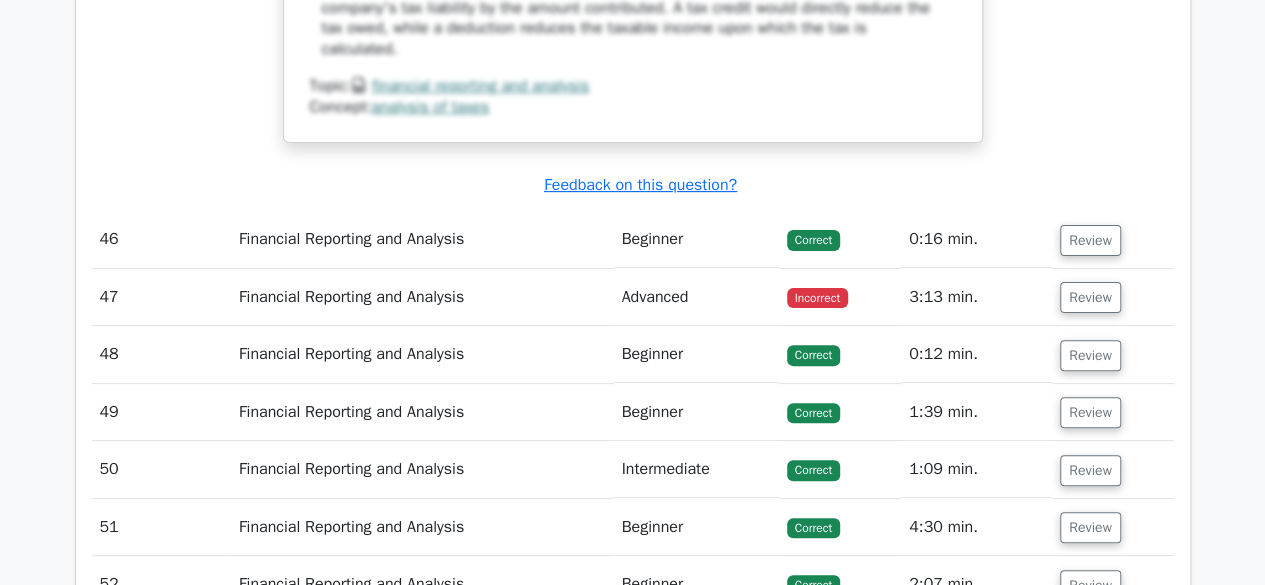 click on "Review" at bounding box center (1090, 297) 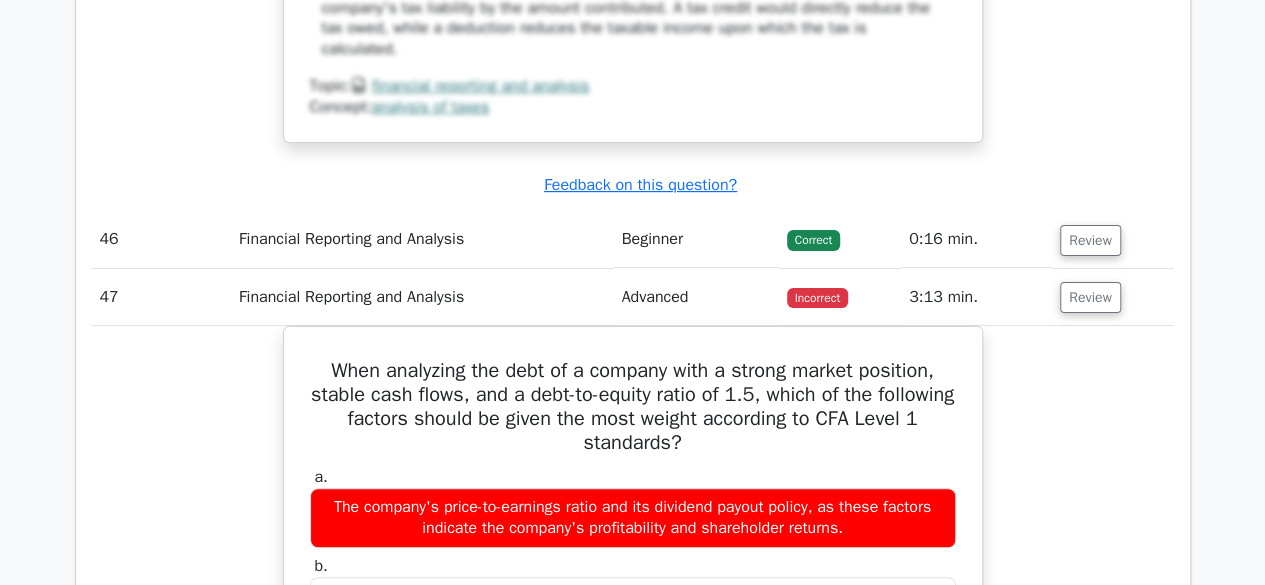 type 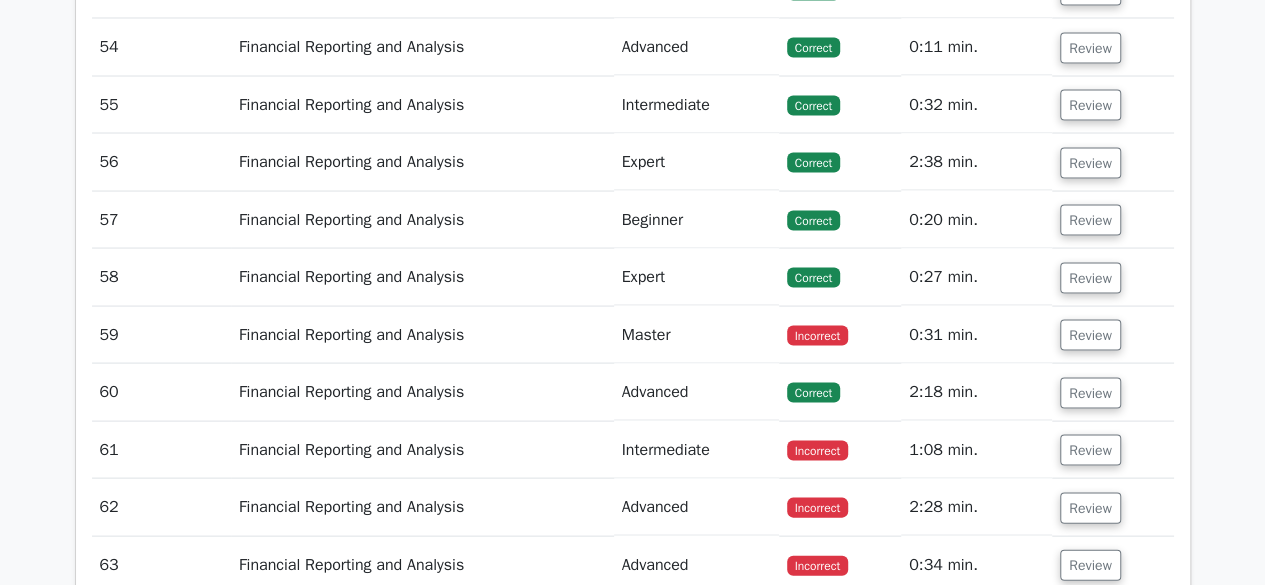 scroll, scrollTop: 13240, scrollLeft: 0, axis: vertical 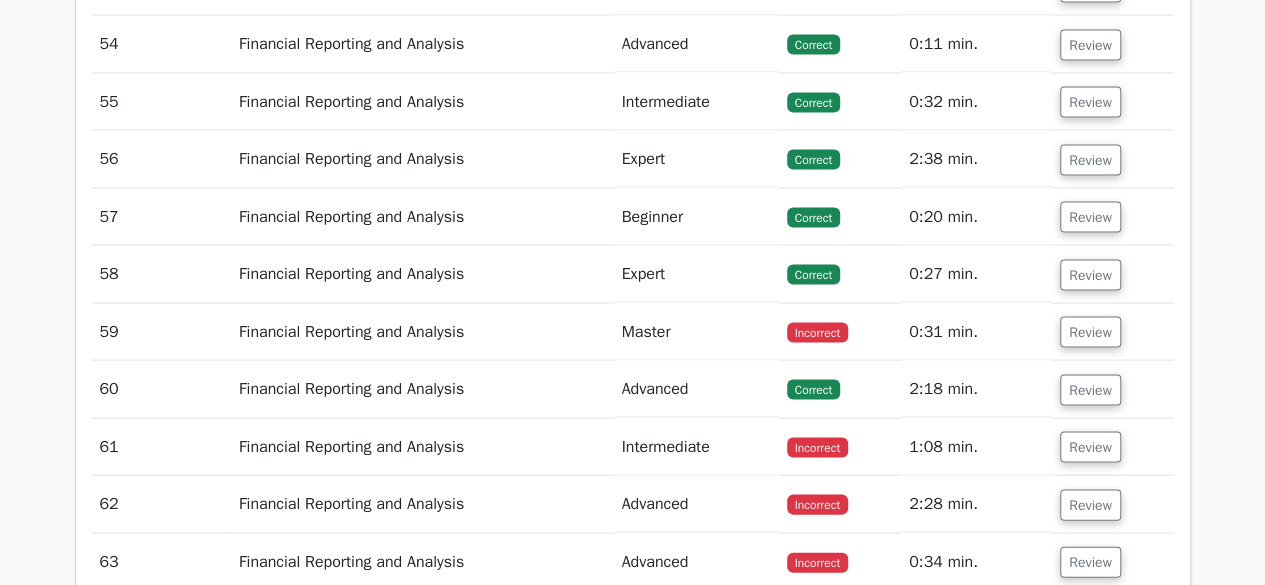click on "Review" at bounding box center (1090, 331) 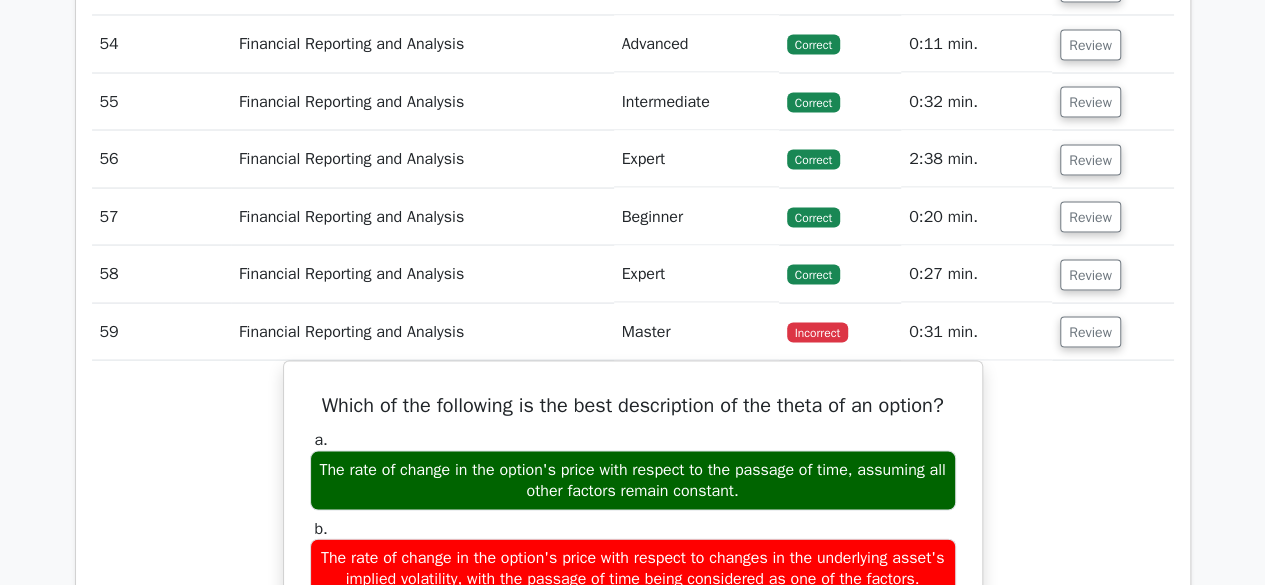 type 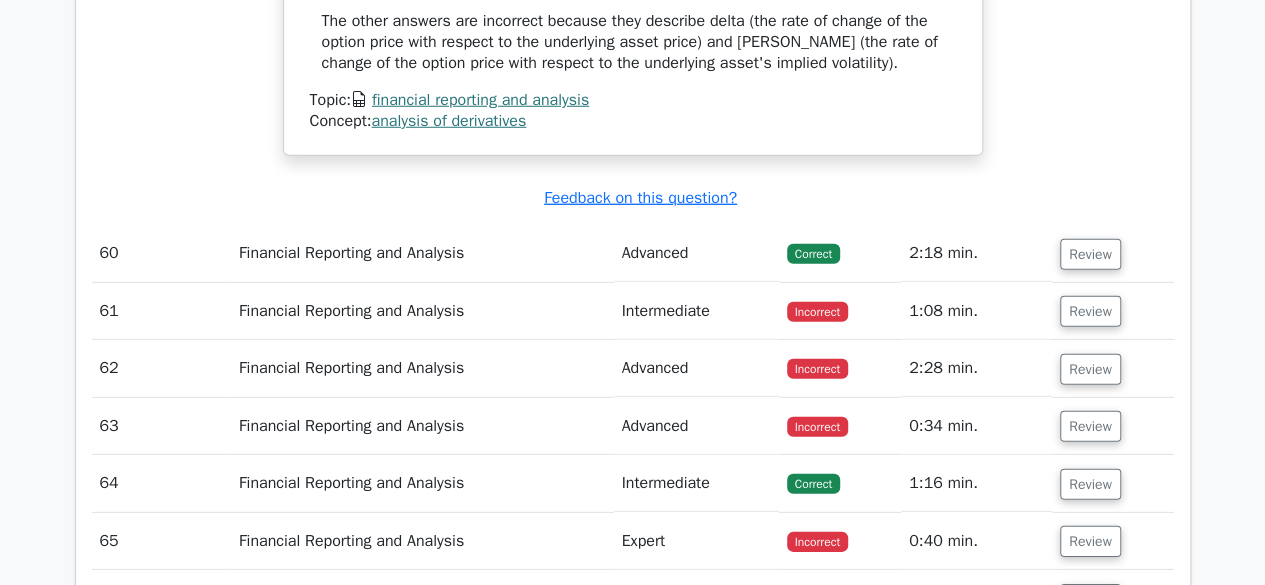 scroll, scrollTop: 14160, scrollLeft: 0, axis: vertical 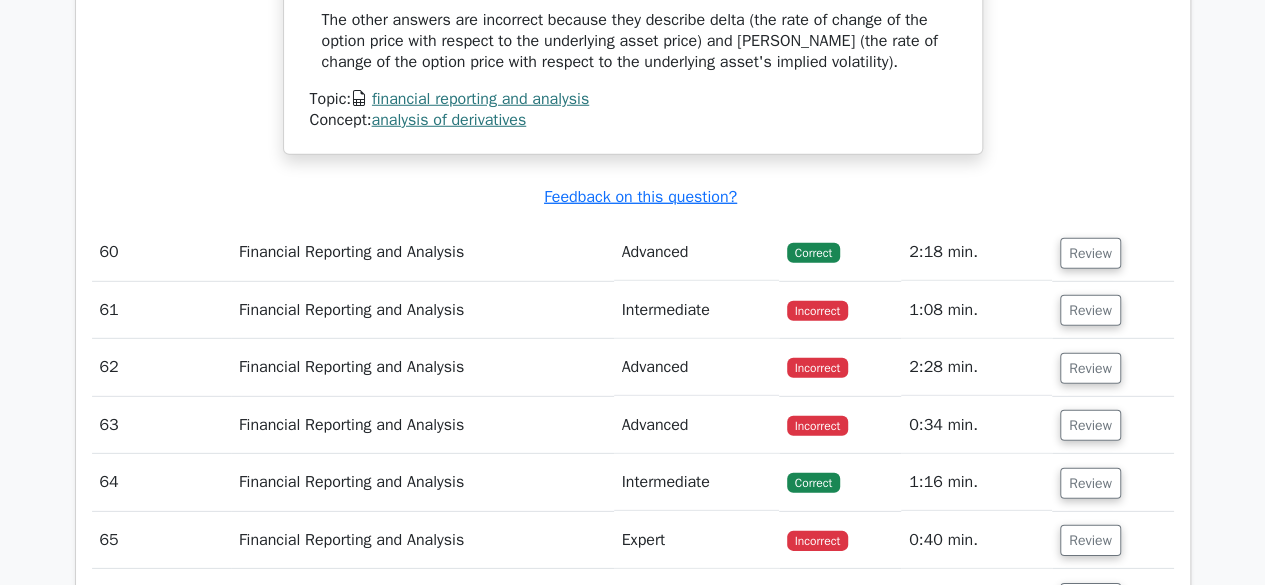 click on "Review" at bounding box center [1090, 310] 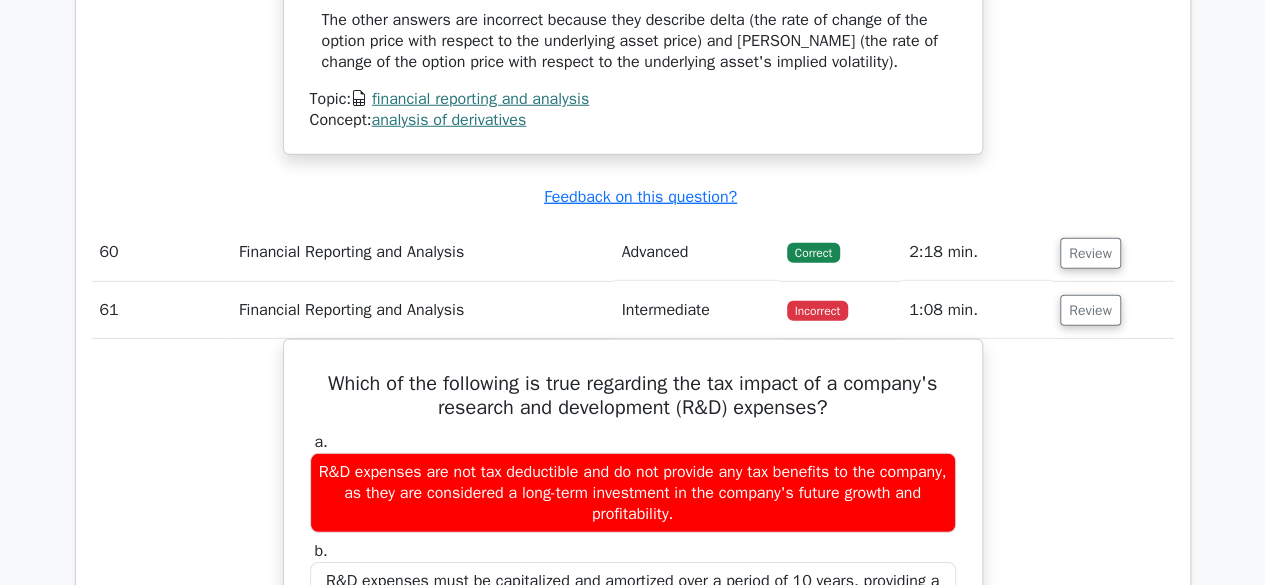 type 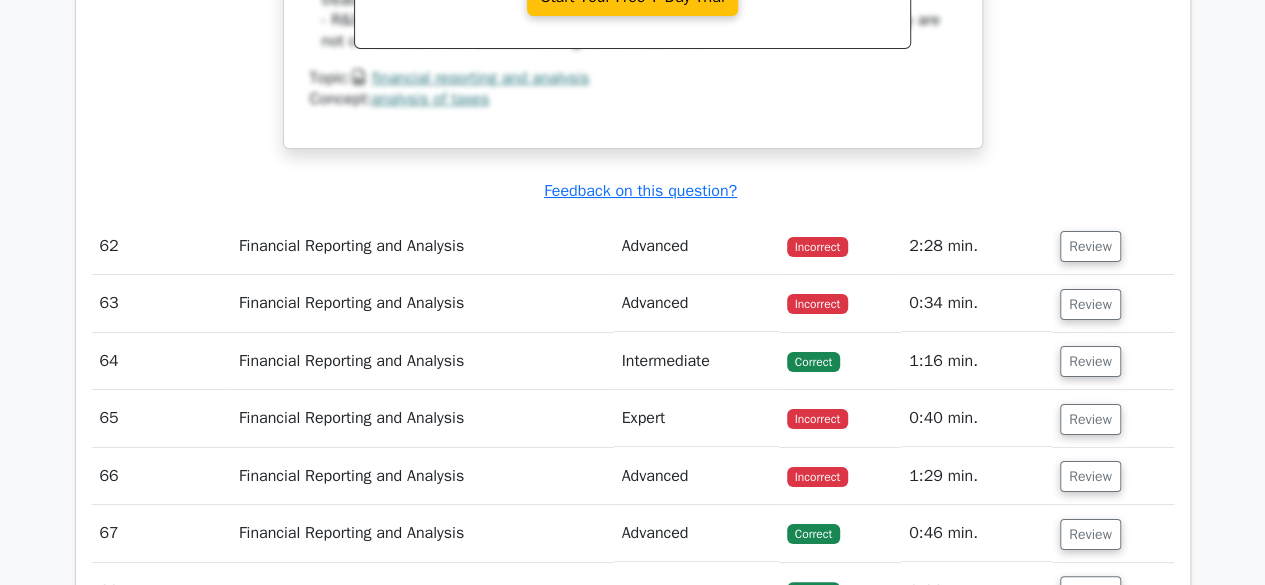 scroll, scrollTop: 15120, scrollLeft: 0, axis: vertical 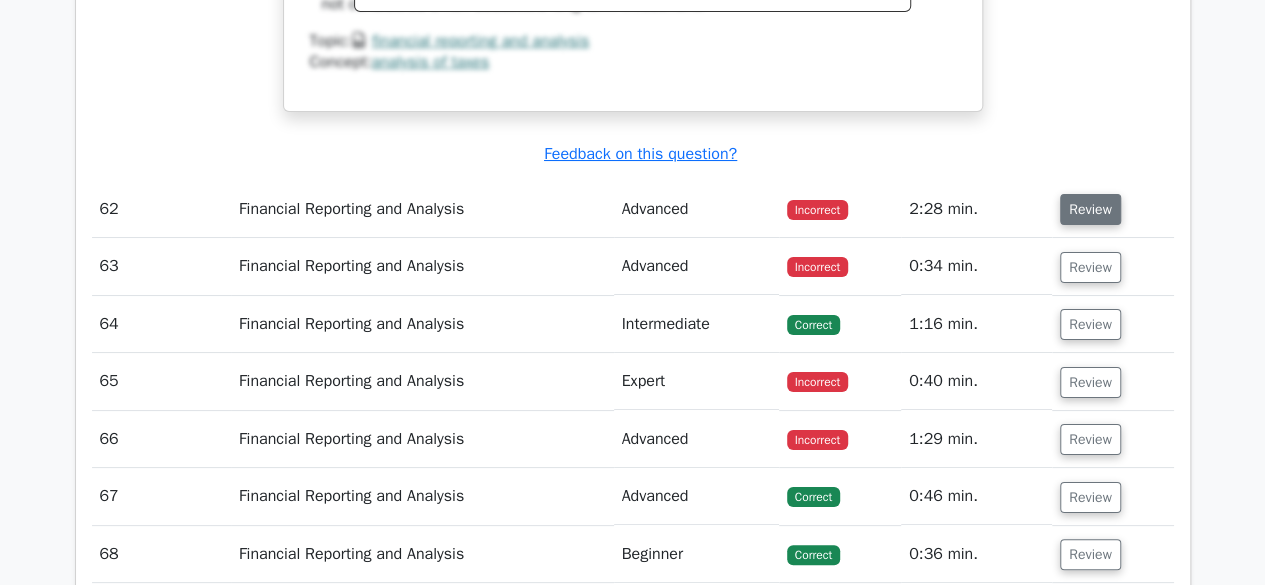 click on "Review" at bounding box center (1090, 209) 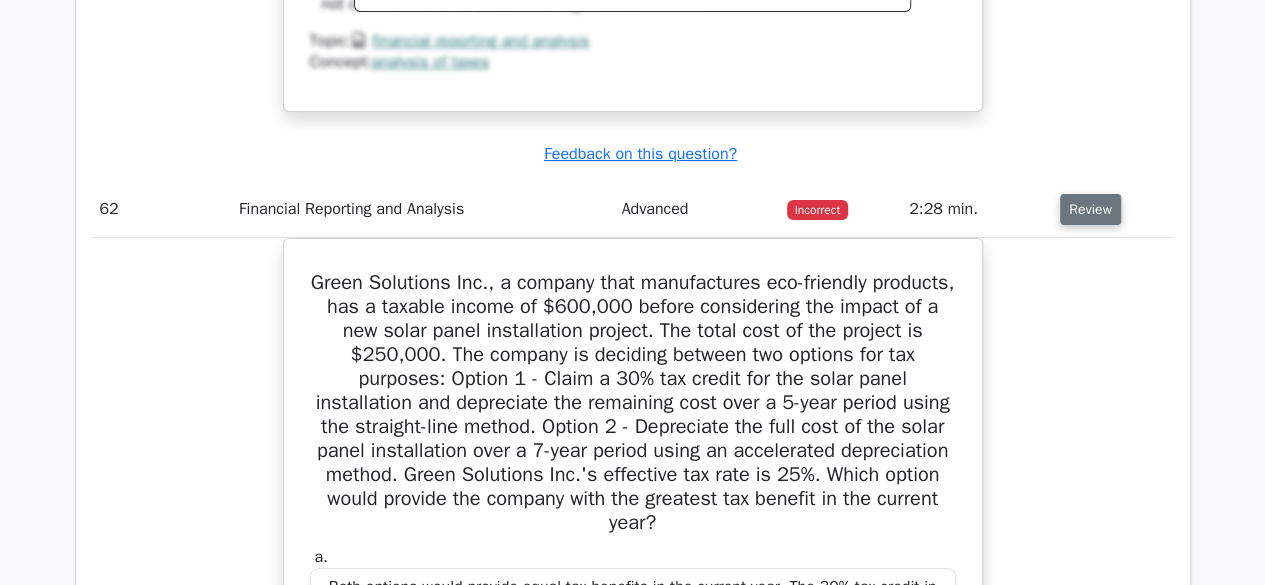 type 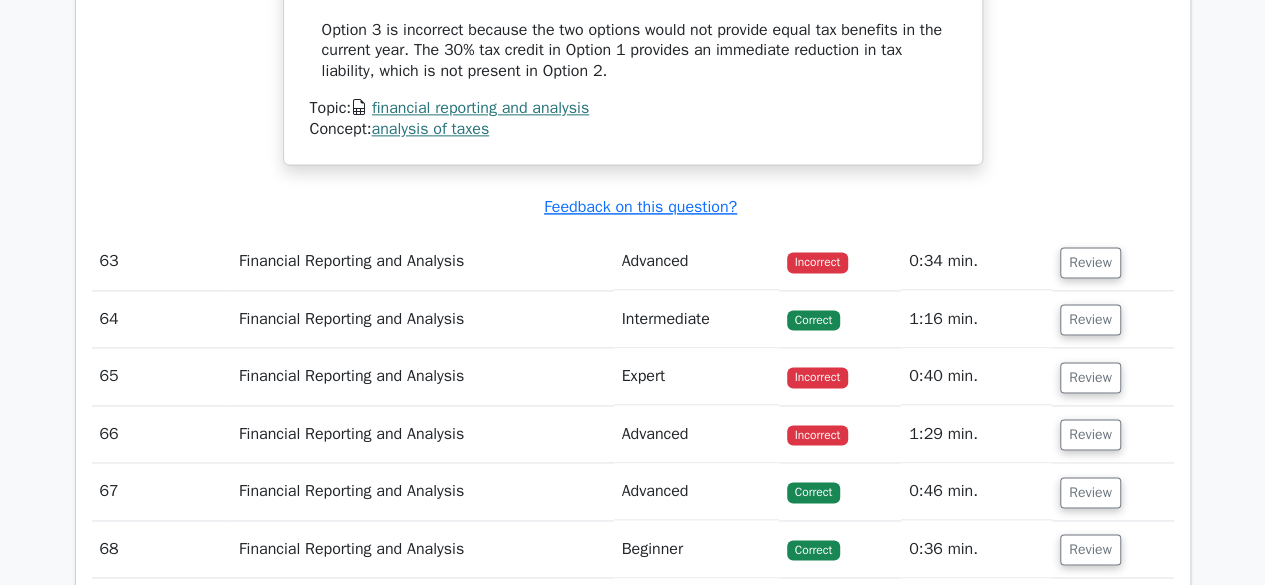scroll, scrollTop: 16480, scrollLeft: 0, axis: vertical 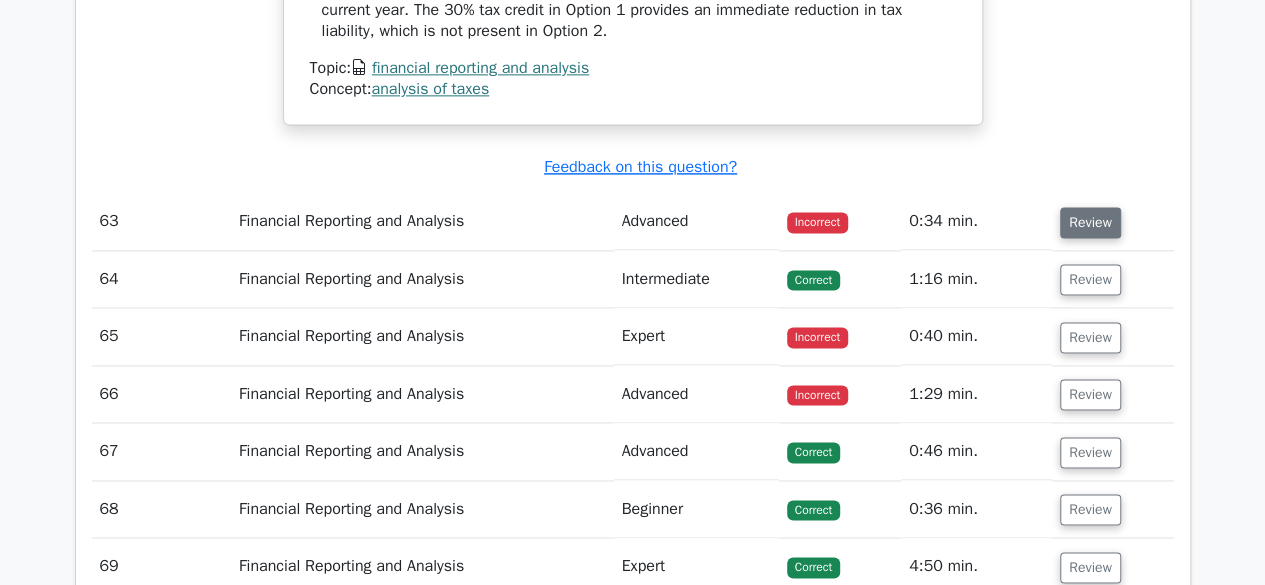 click on "Review" at bounding box center [1090, 222] 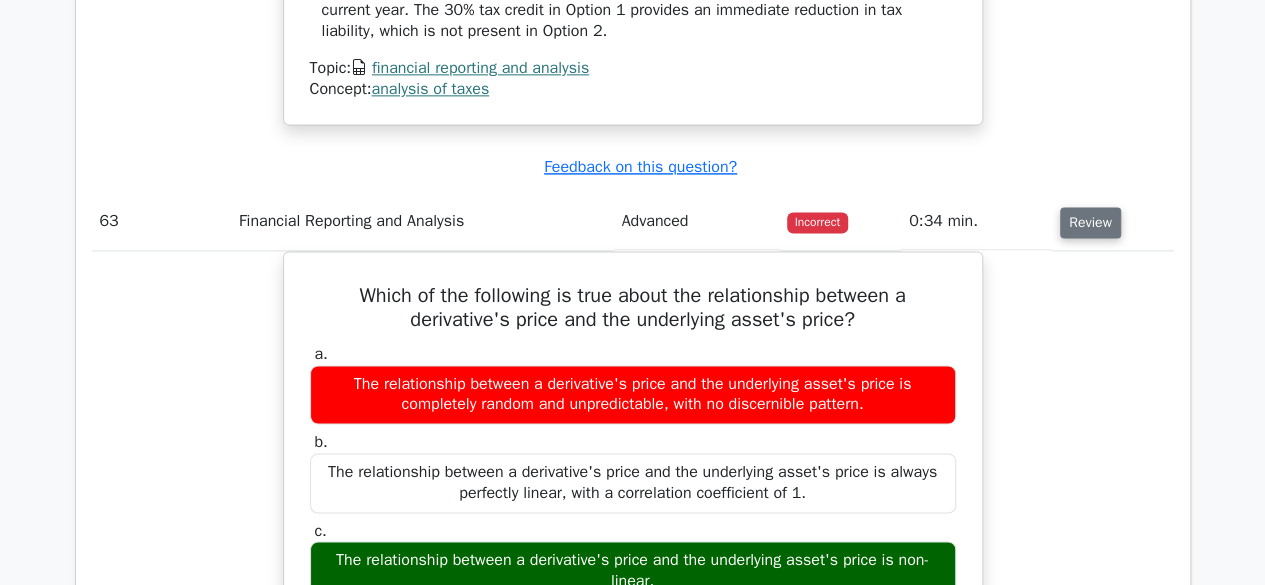 type 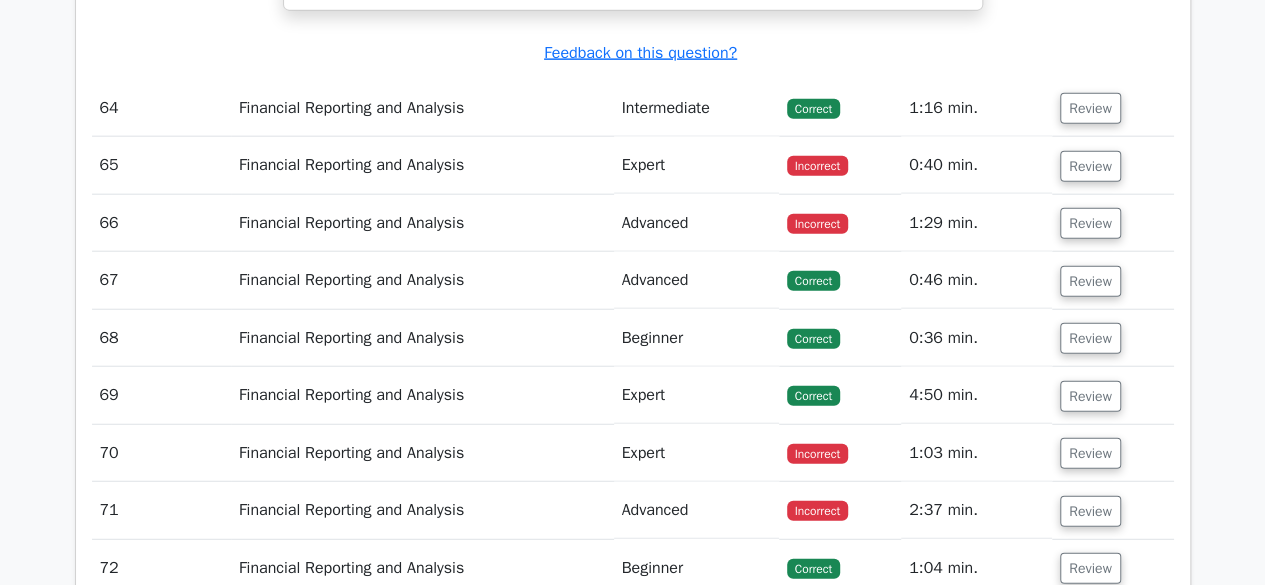 scroll, scrollTop: 17600, scrollLeft: 0, axis: vertical 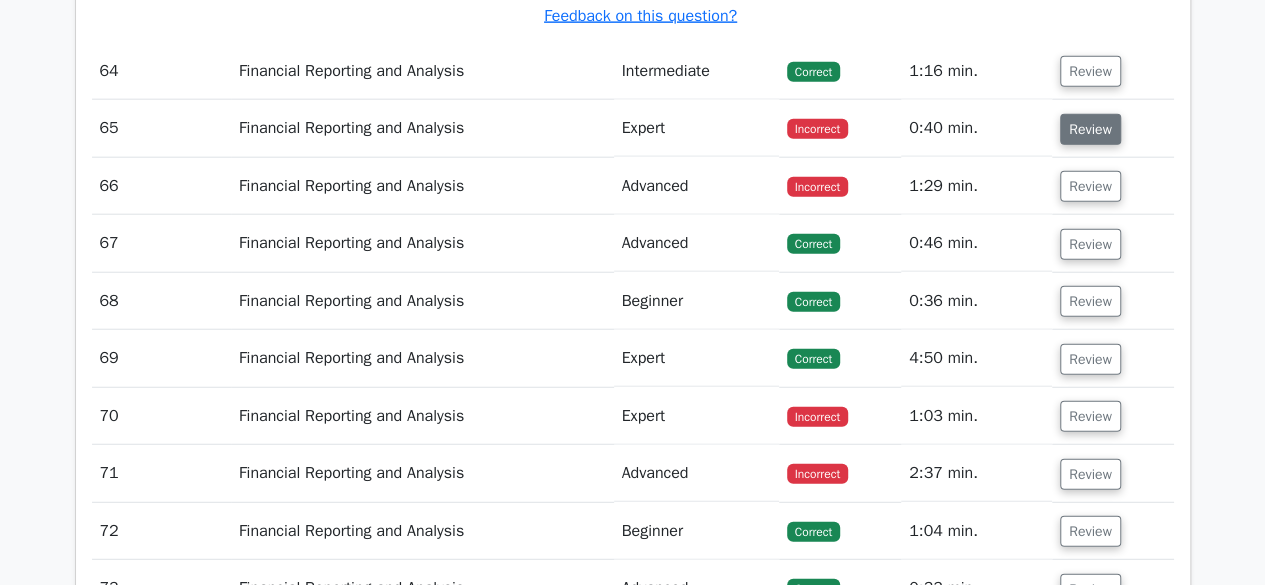 click on "Review" at bounding box center (1090, 129) 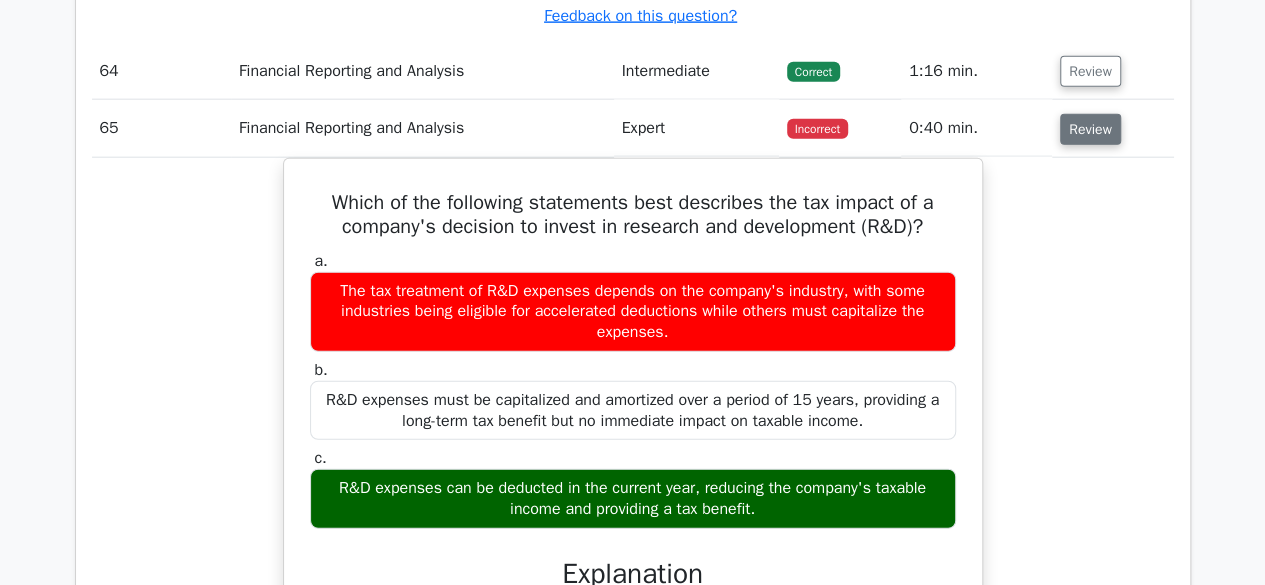 type 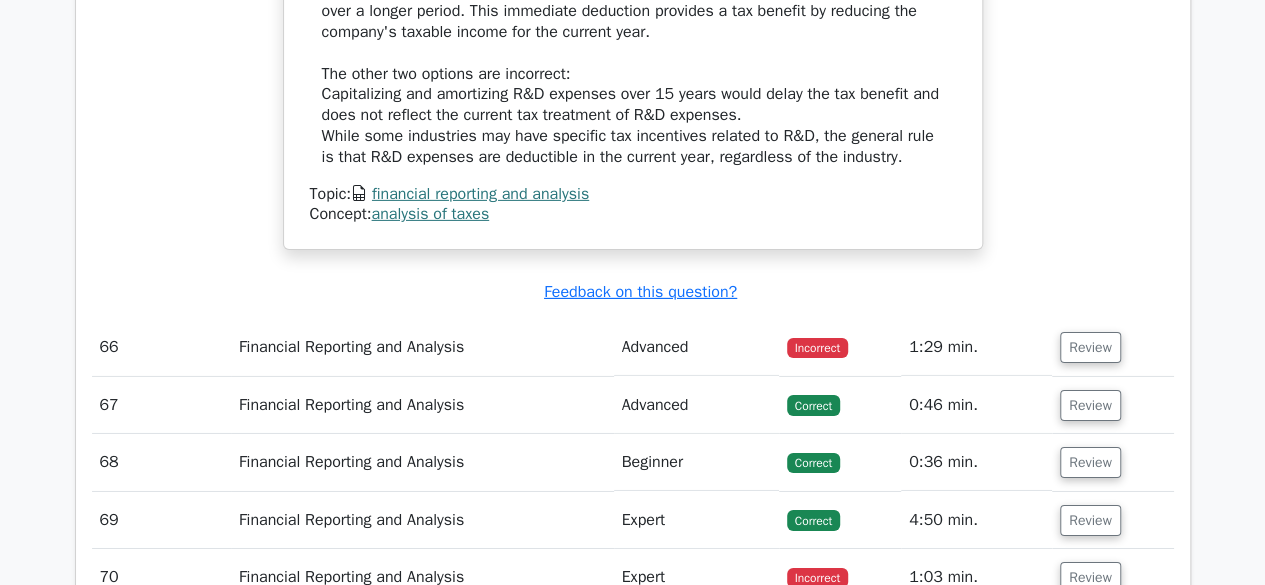 scroll, scrollTop: 18400, scrollLeft: 0, axis: vertical 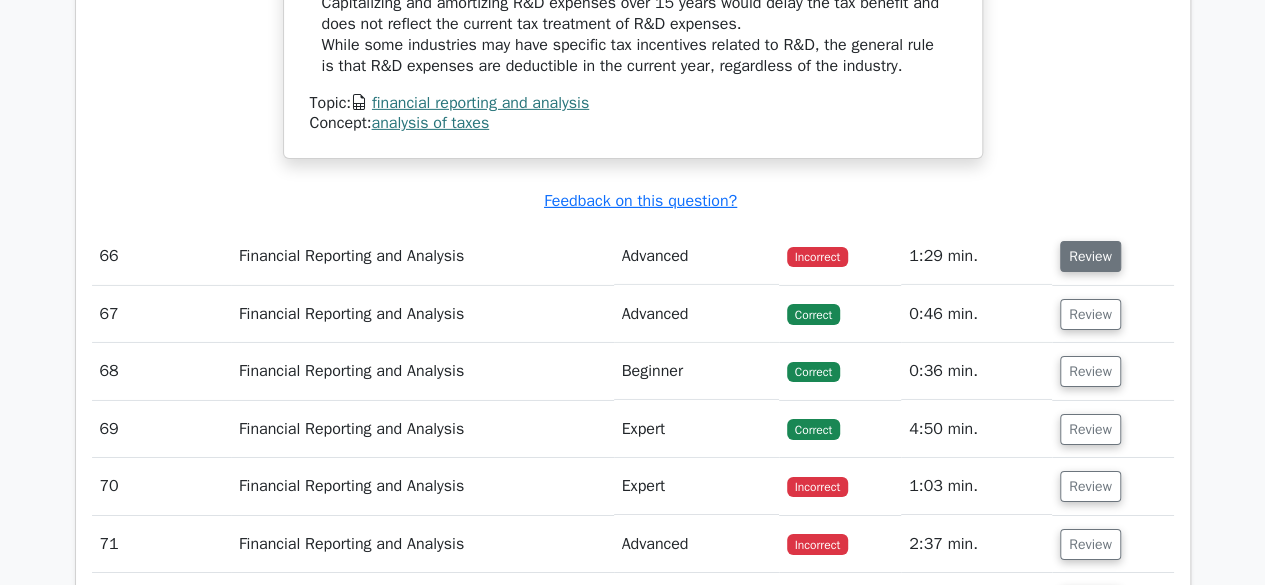 click on "Review" at bounding box center (1090, 256) 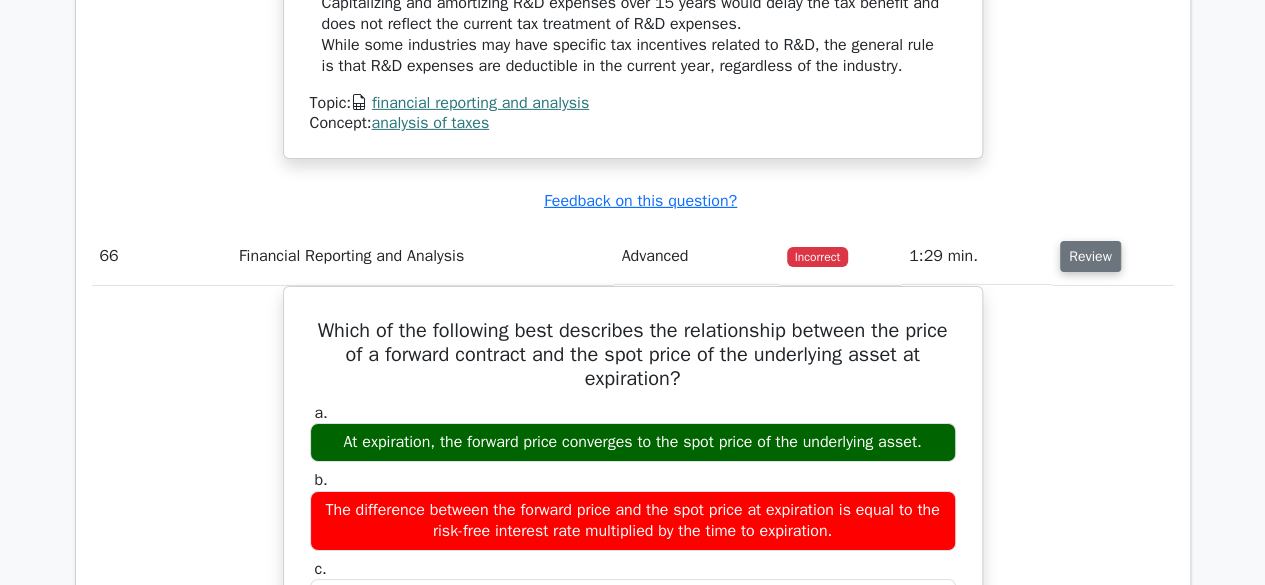 type 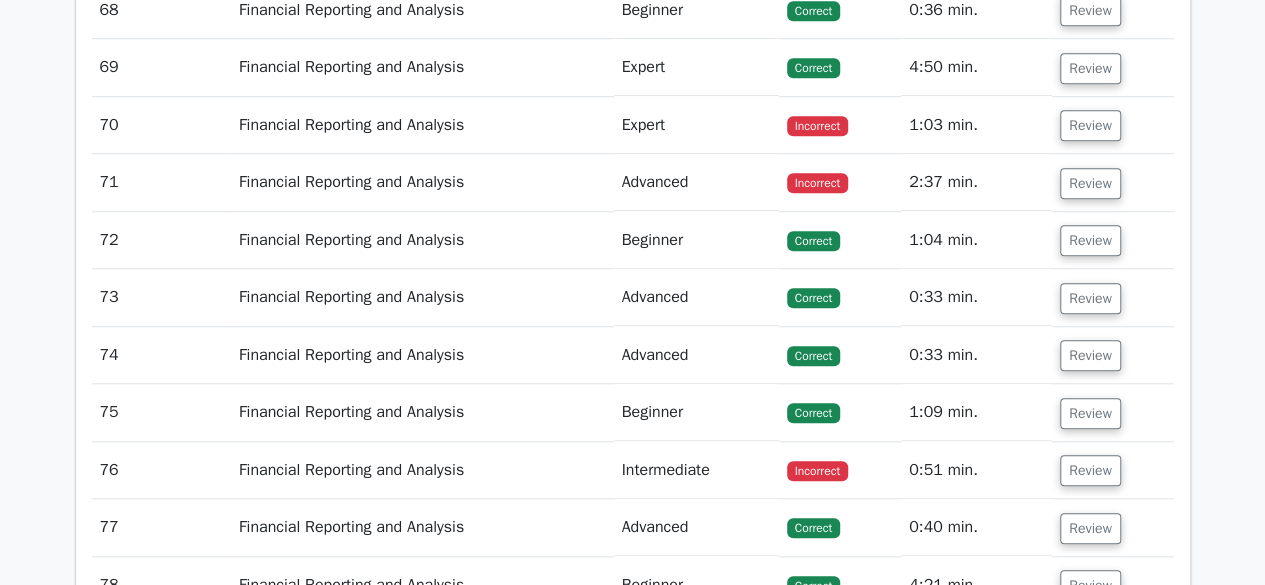scroll, scrollTop: 19720, scrollLeft: 0, axis: vertical 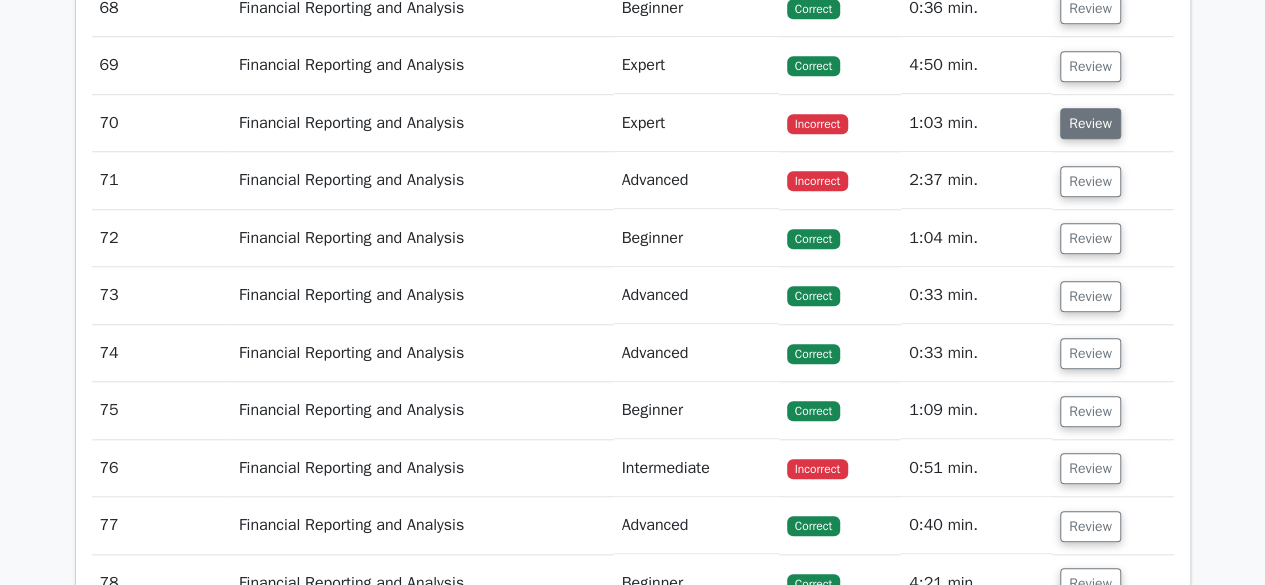 click on "Review" at bounding box center (1090, 123) 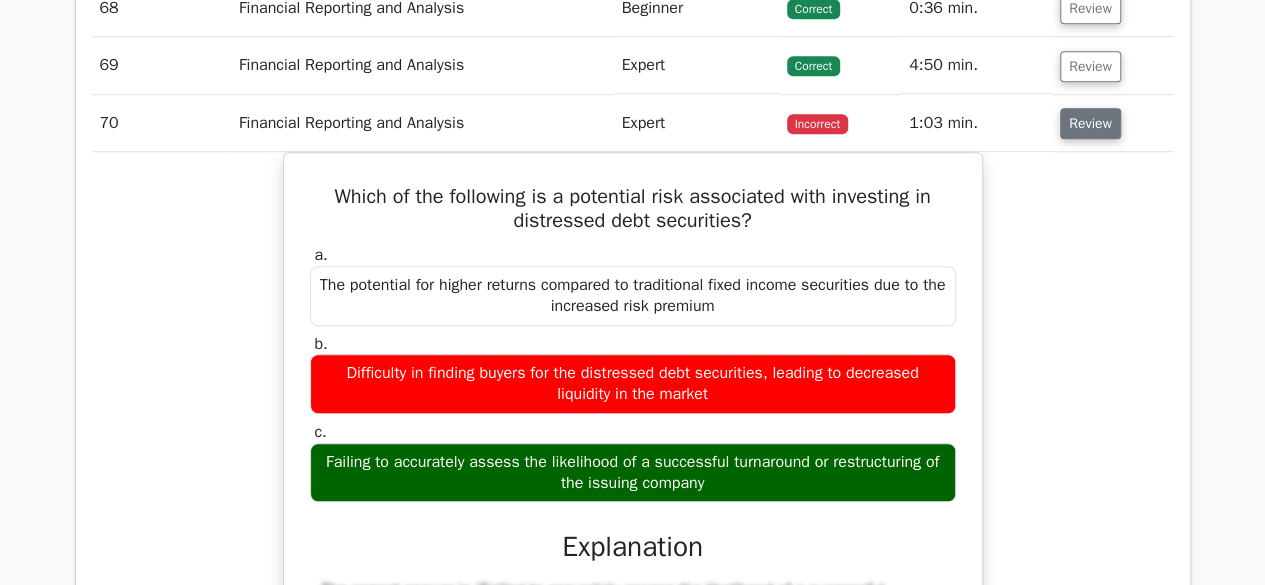 type 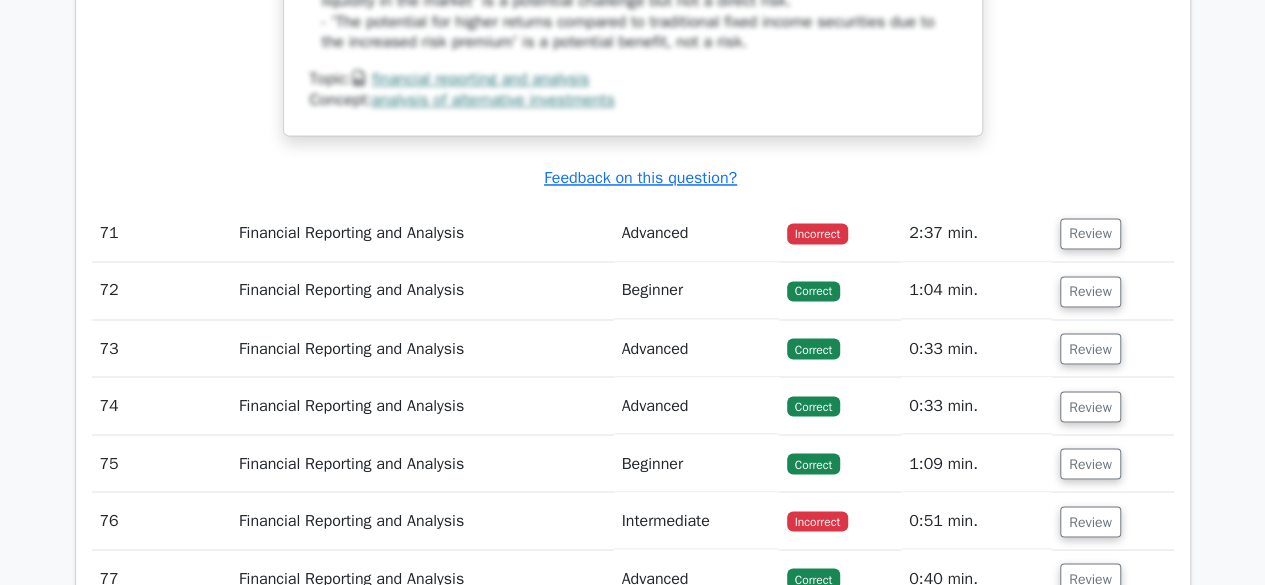 scroll, scrollTop: 20600, scrollLeft: 0, axis: vertical 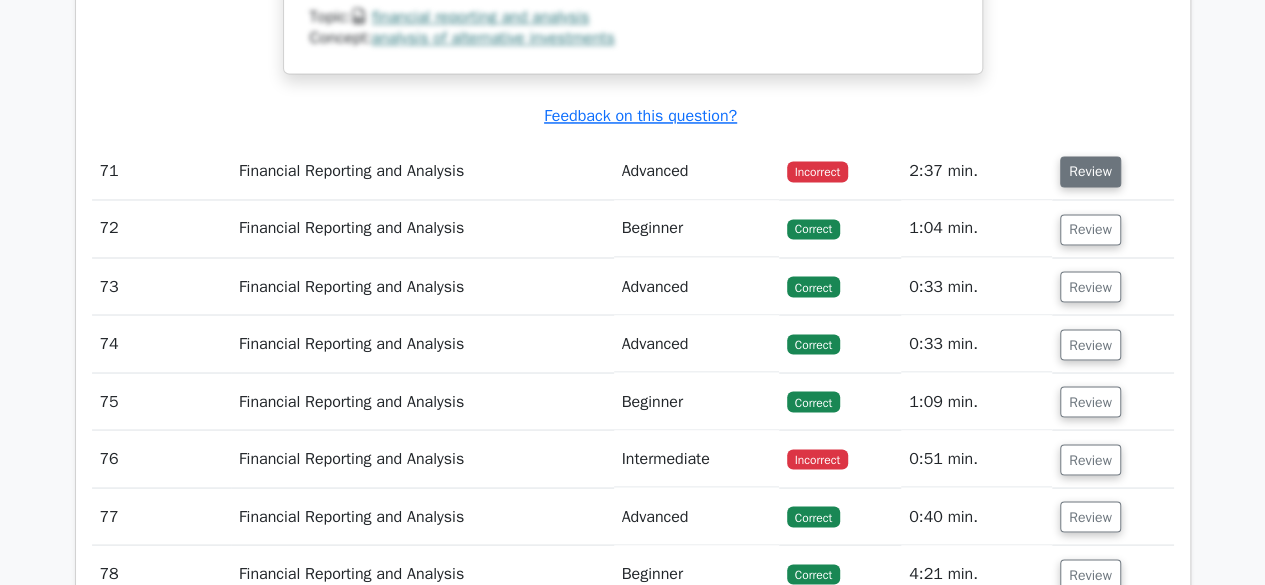 click on "Review" at bounding box center [1090, 171] 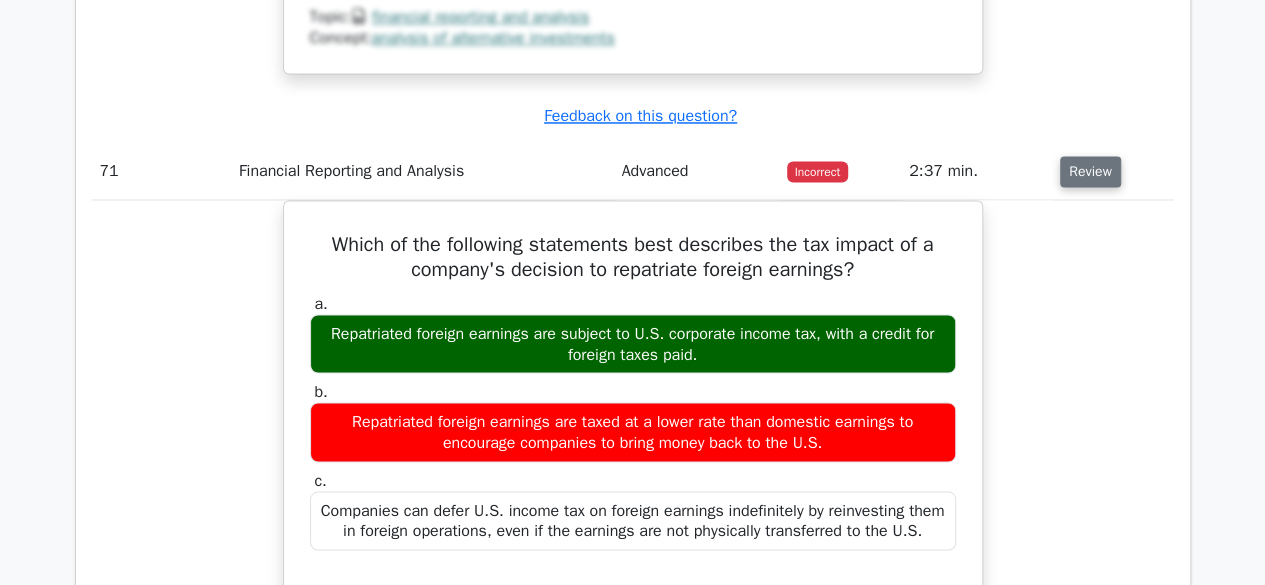 type 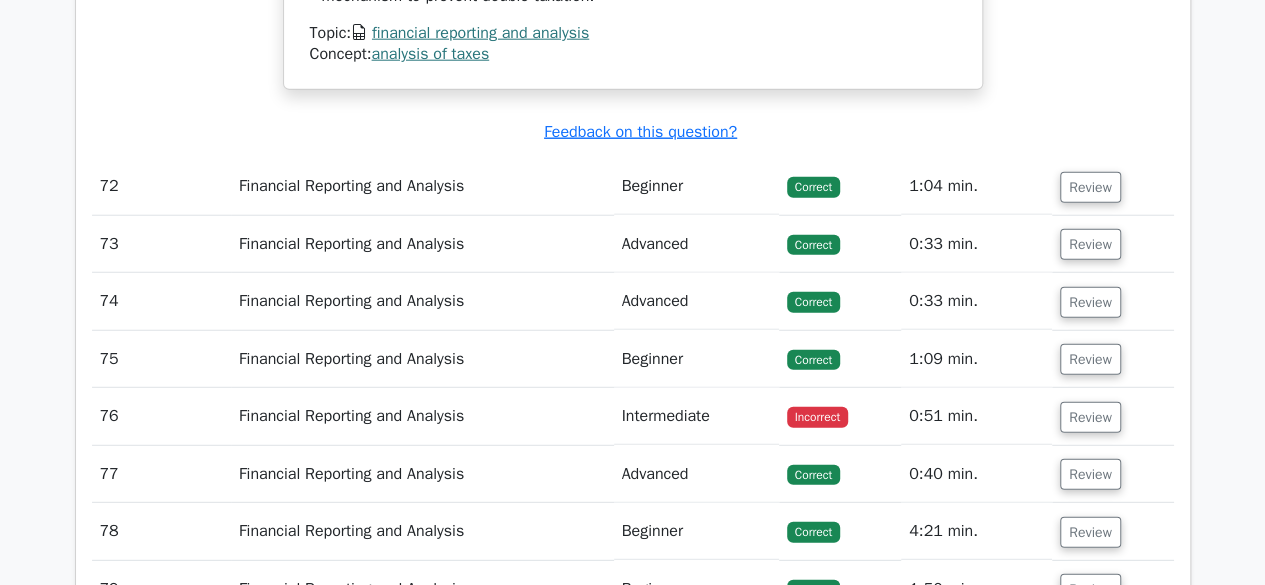 scroll, scrollTop: 21560, scrollLeft: 0, axis: vertical 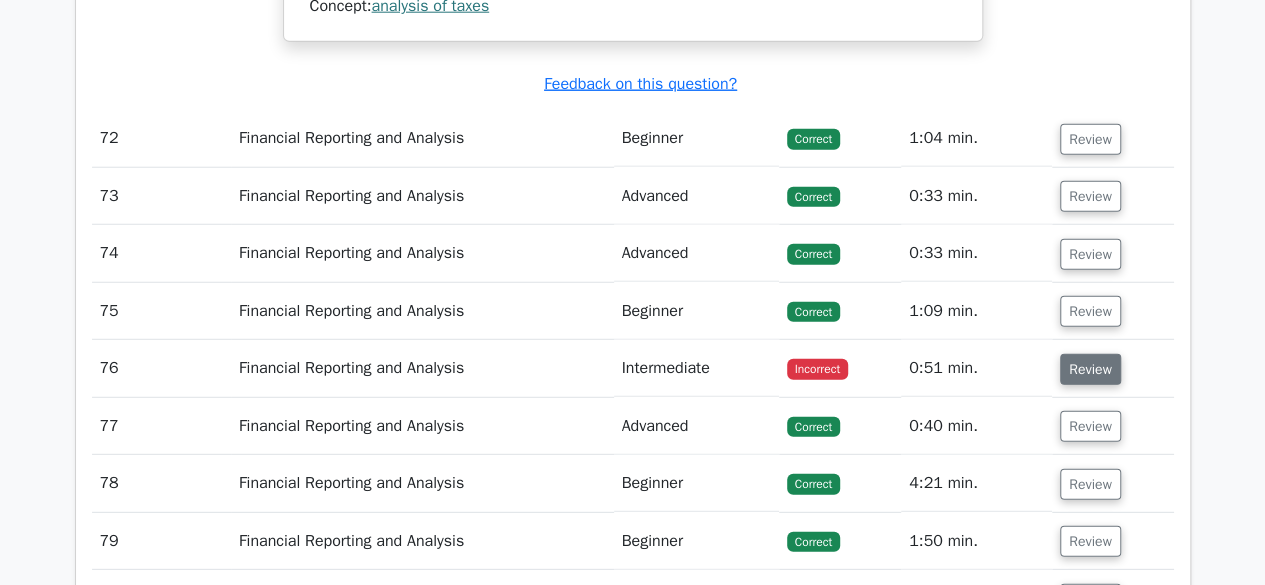 click on "Review" at bounding box center [1090, 369] 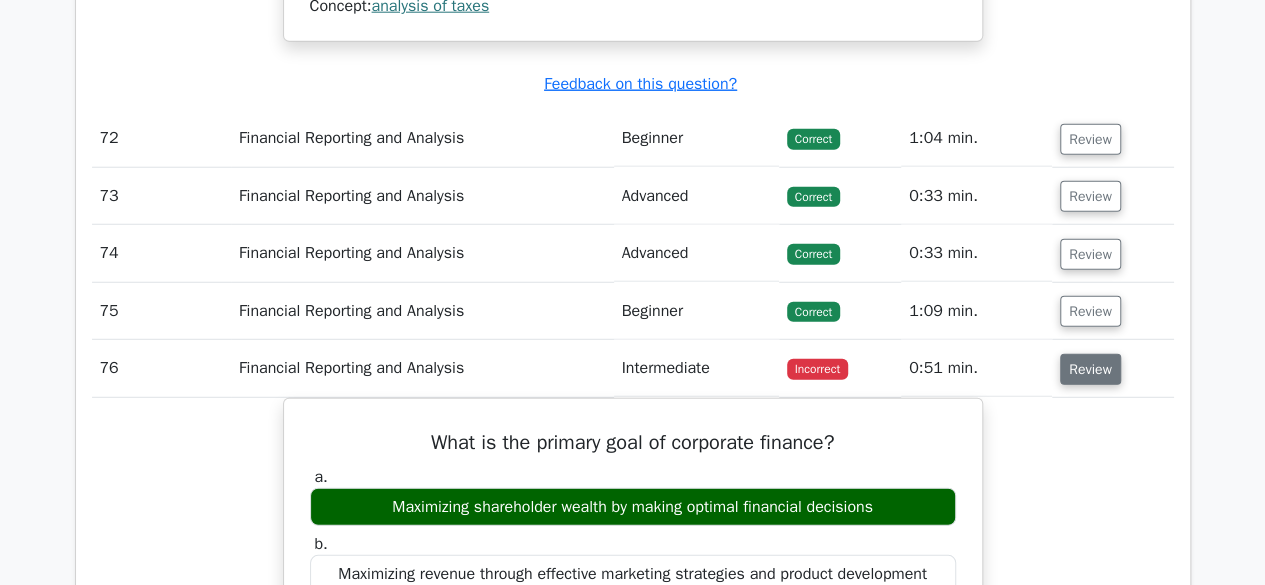 type 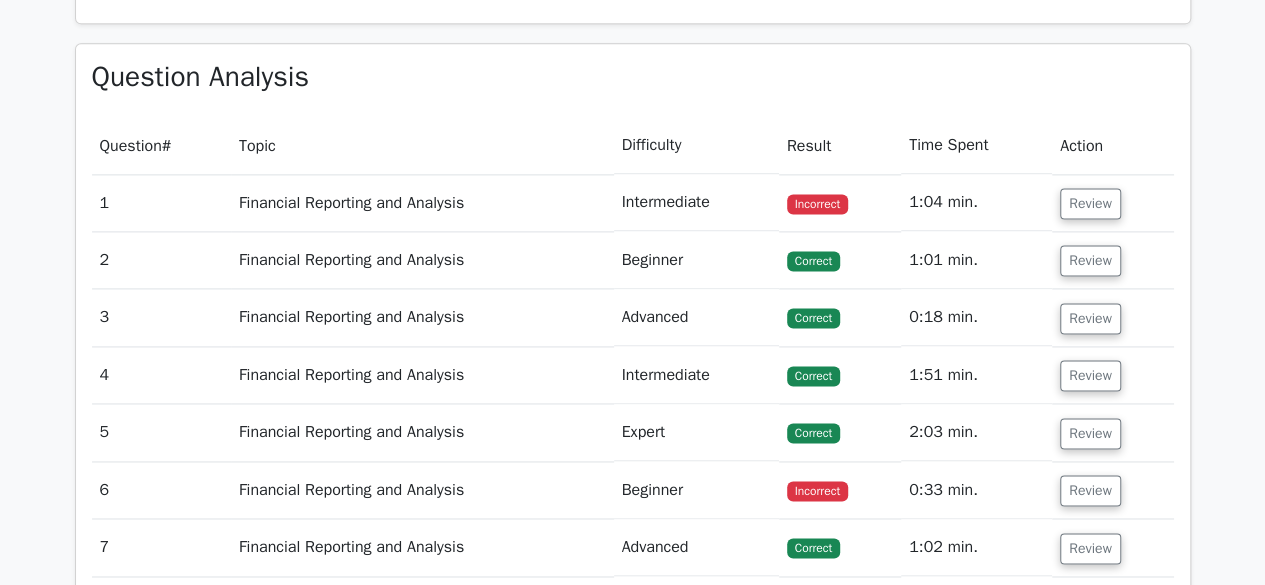 scroll, scrollTop: 1360, scrollLeft: 0, axis: vertical 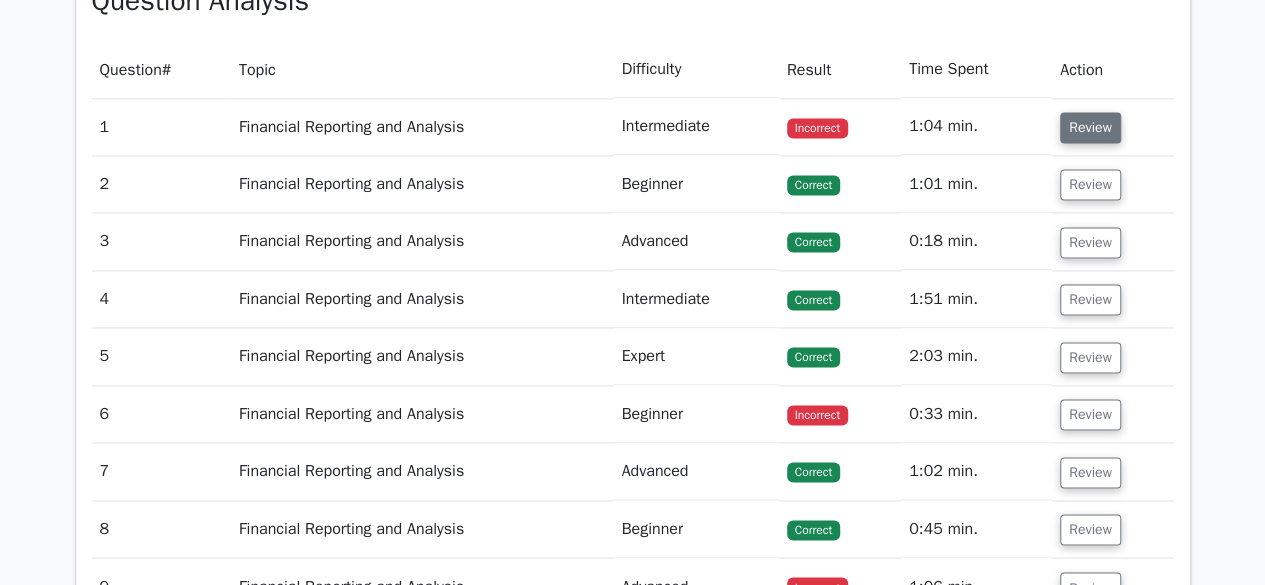 click on "Review" at bounding box center [1090, 127] 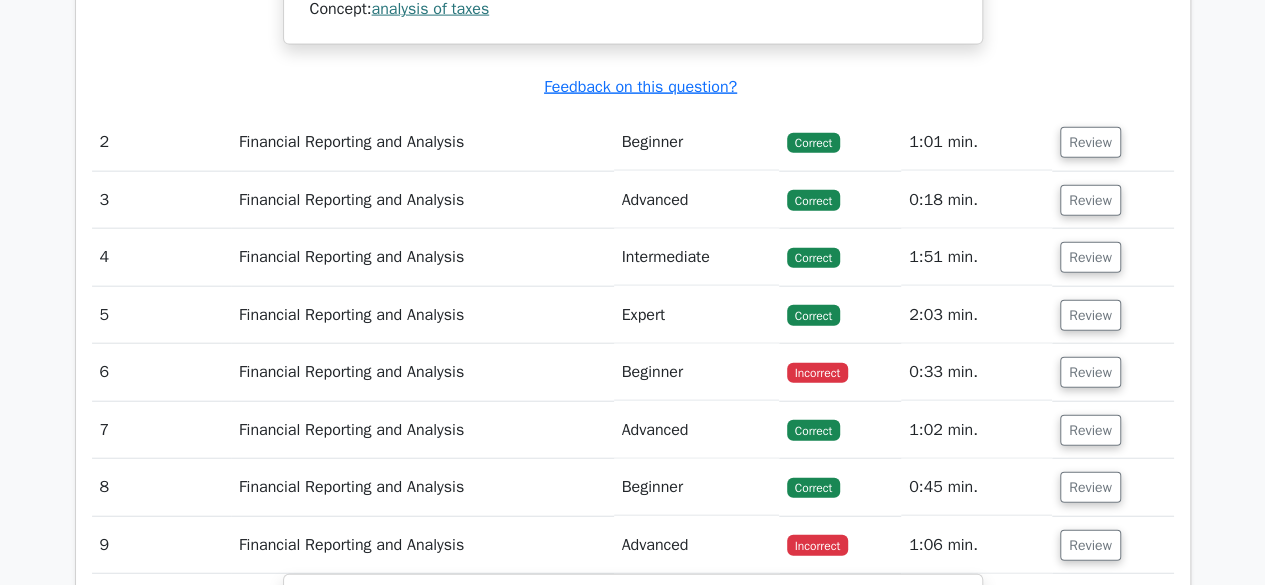 scroll, scrollTop: 2320, scrollLeft: 0, axis: vertical 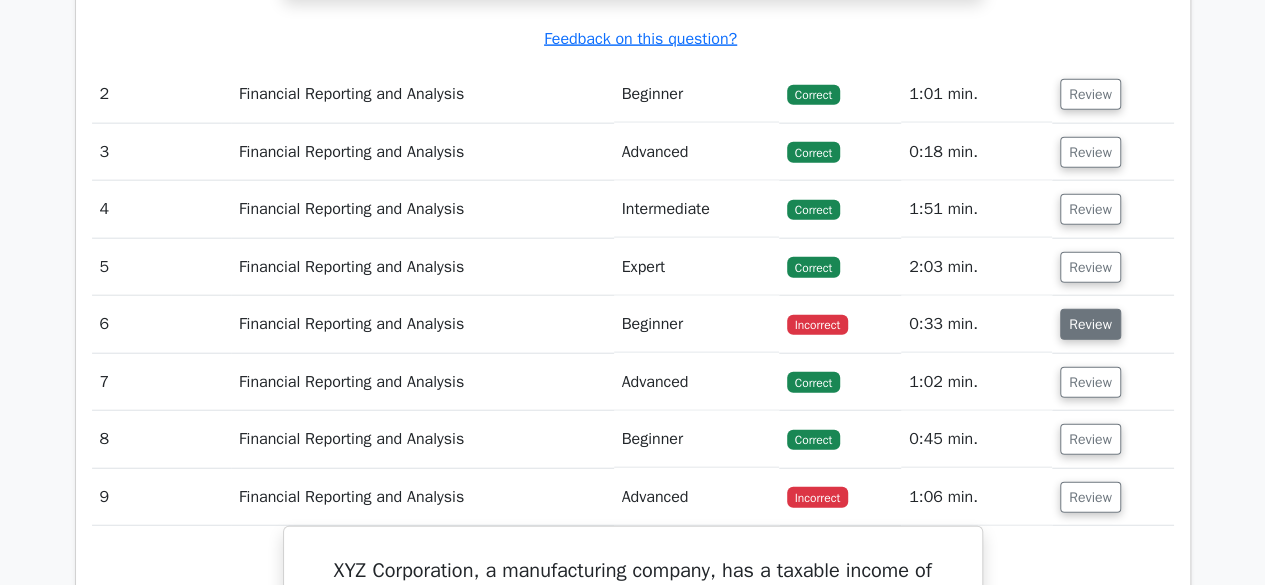 click on "Review" at bounding box center [1090, 324] 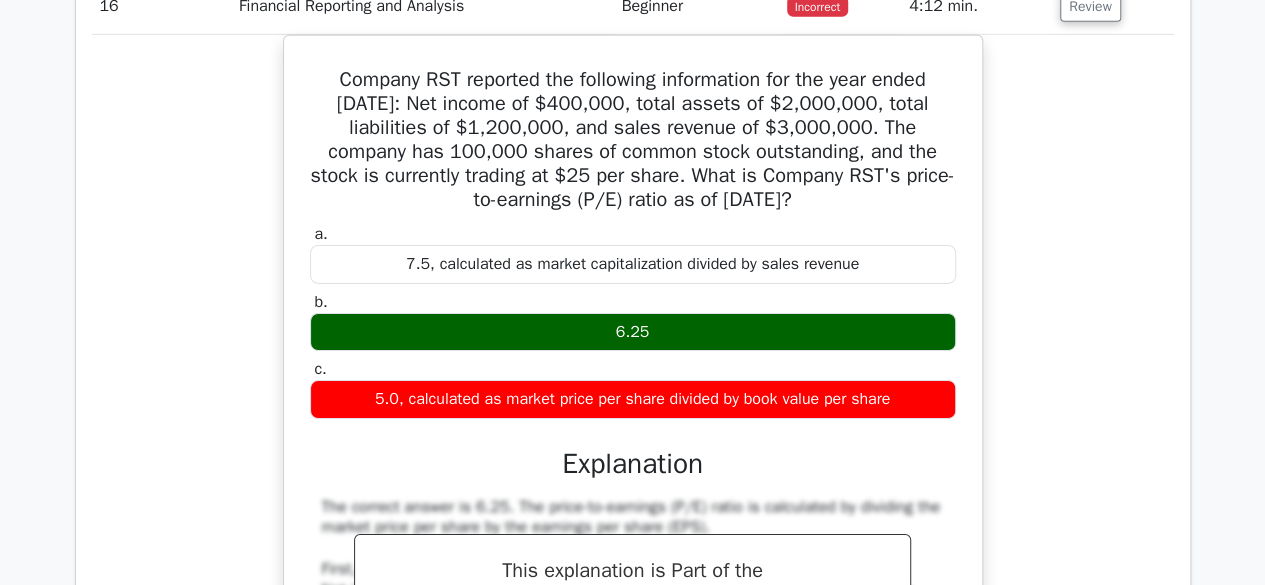 scroll, scrollTop: 6880, scrollLeft: 0, axis: vertical 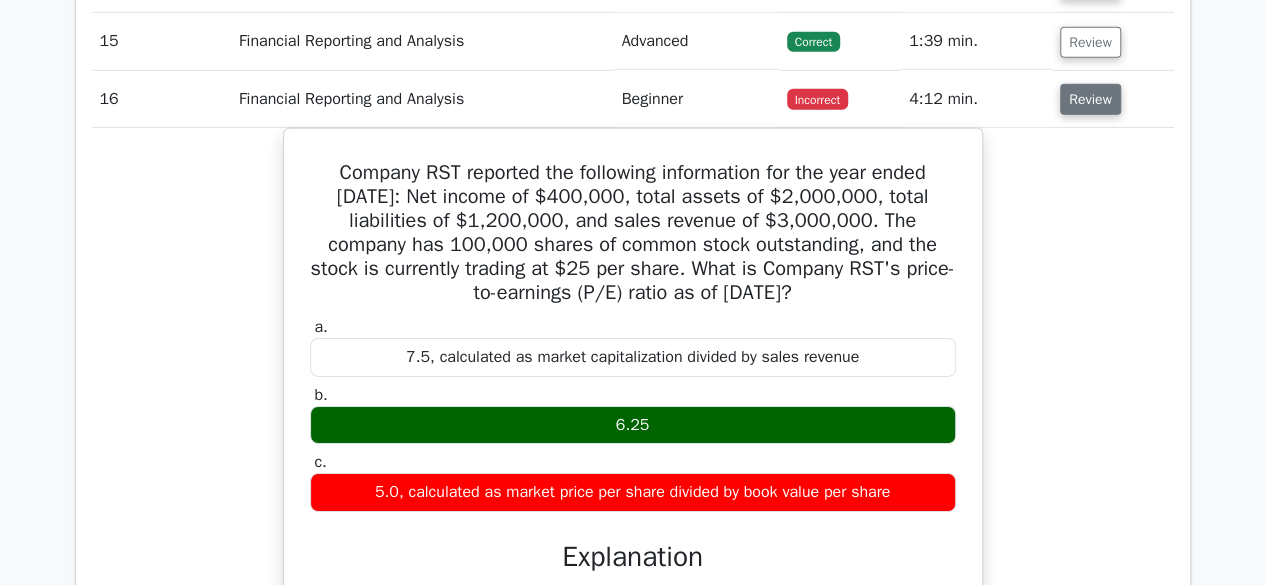 click on "Review" at bounding box center (1090, 99) 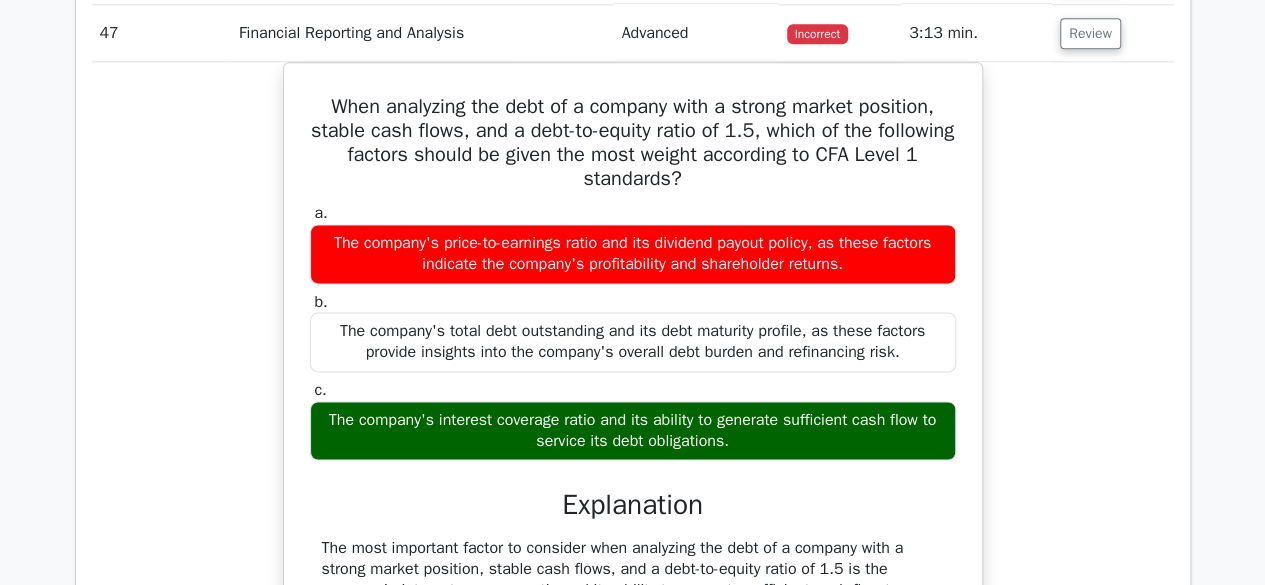 scroll, scrollTop: 12560, scrollLeft: 0, axis: vertical 